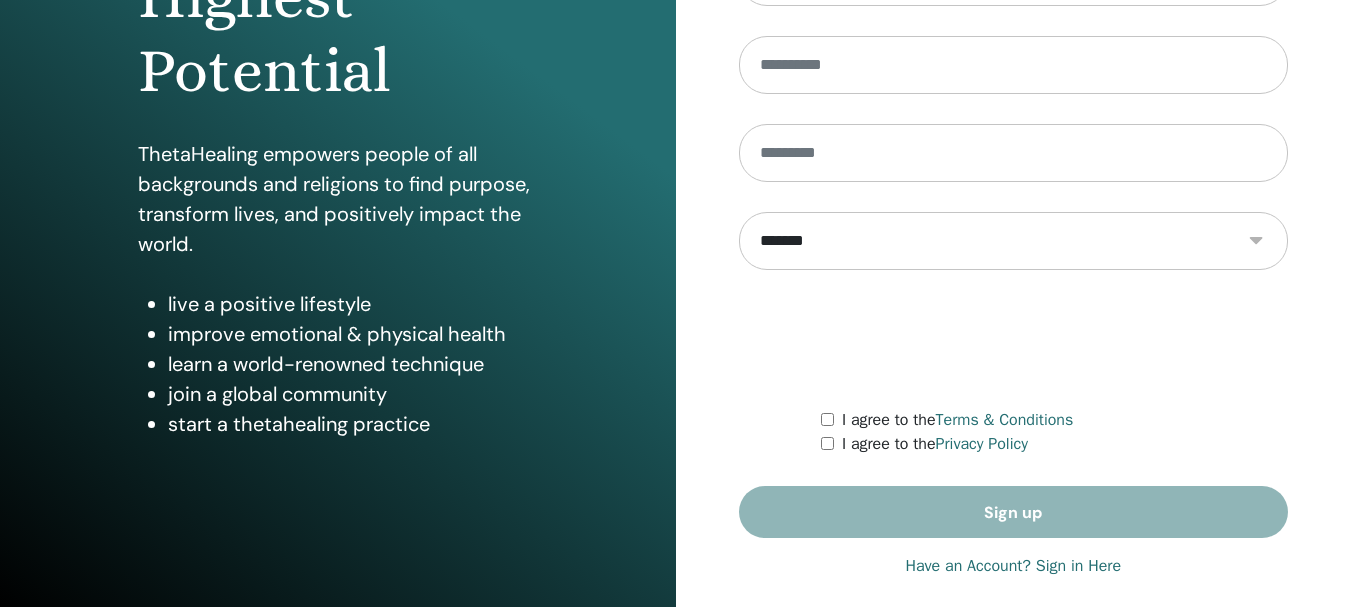 scroll, scrollTop: 353, scrollLeft: 0, axis: vertical 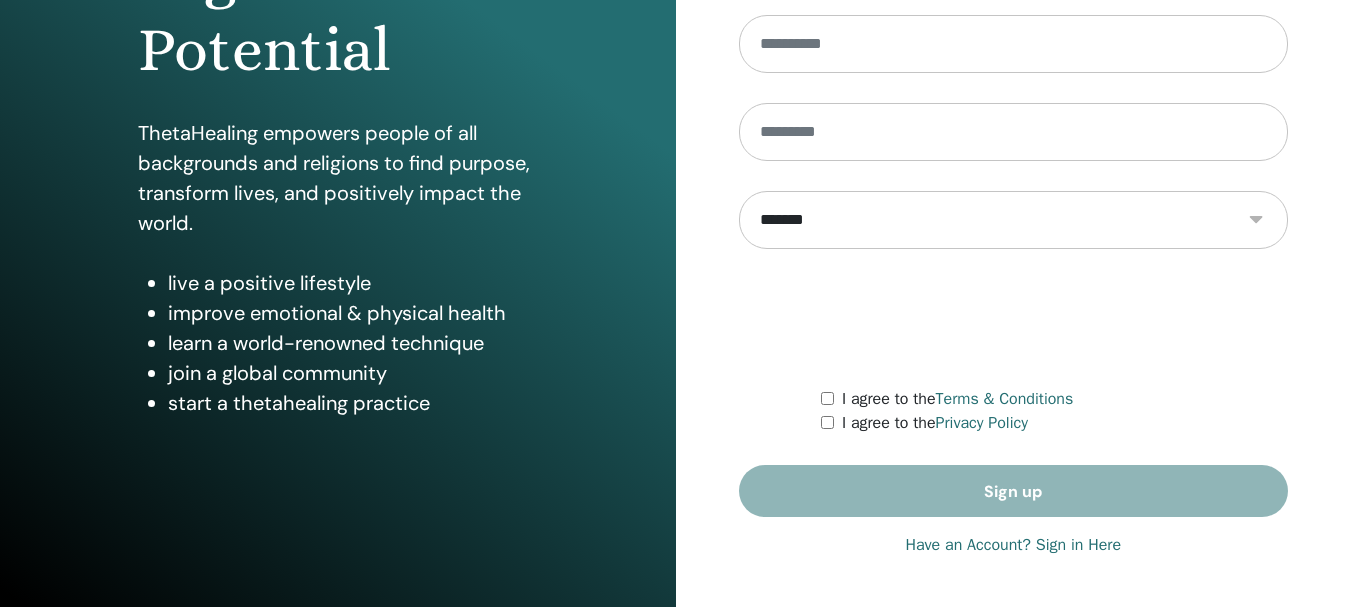 click on "Have an Account? Sign in Here" at bounding box center [1013, 545] 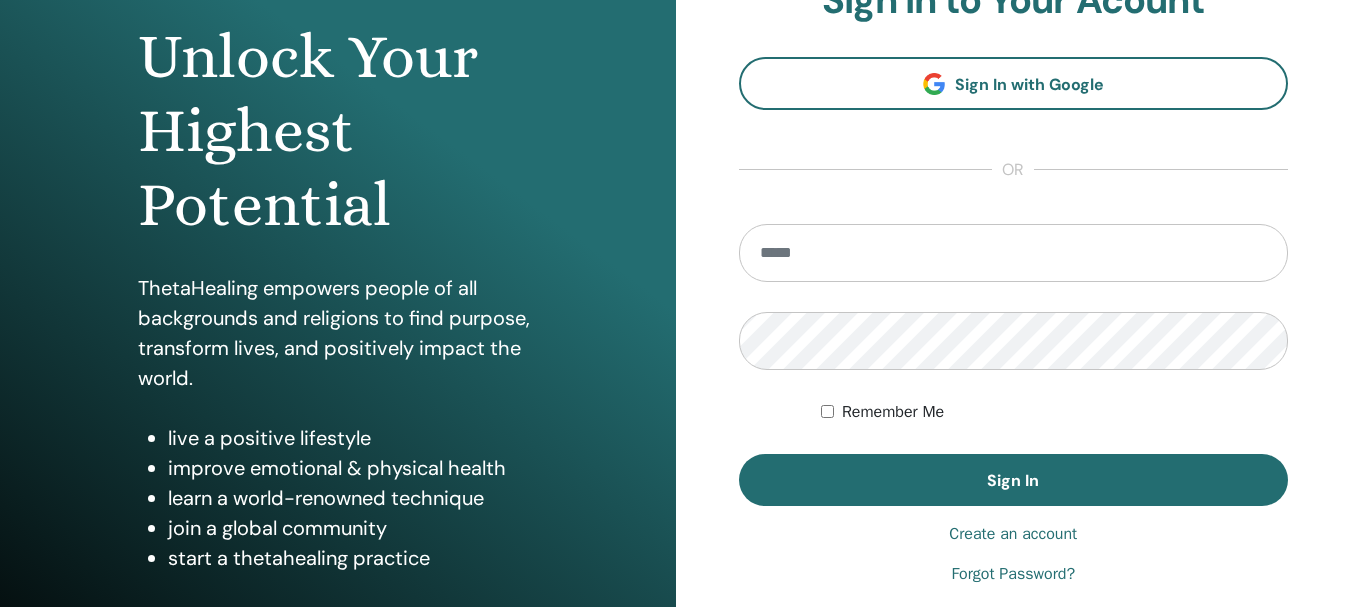 scroll, scrollTop: 200, scrollLeft: 0, axis: vertical 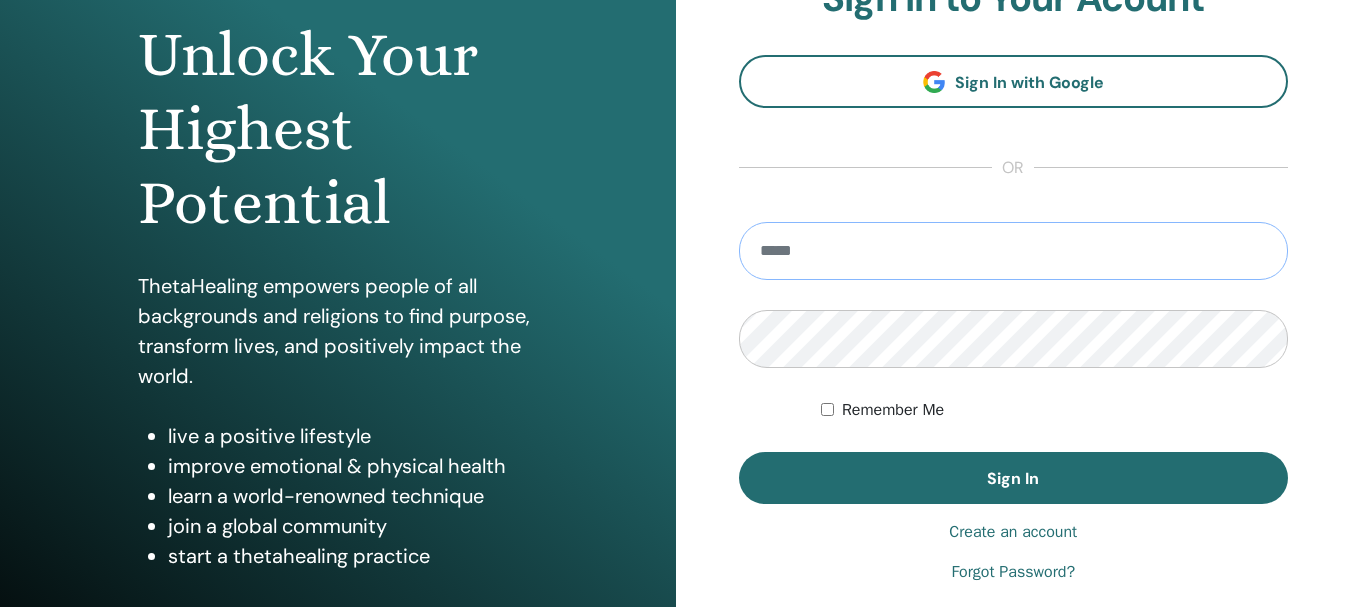click at bounding box center [1014, 251] 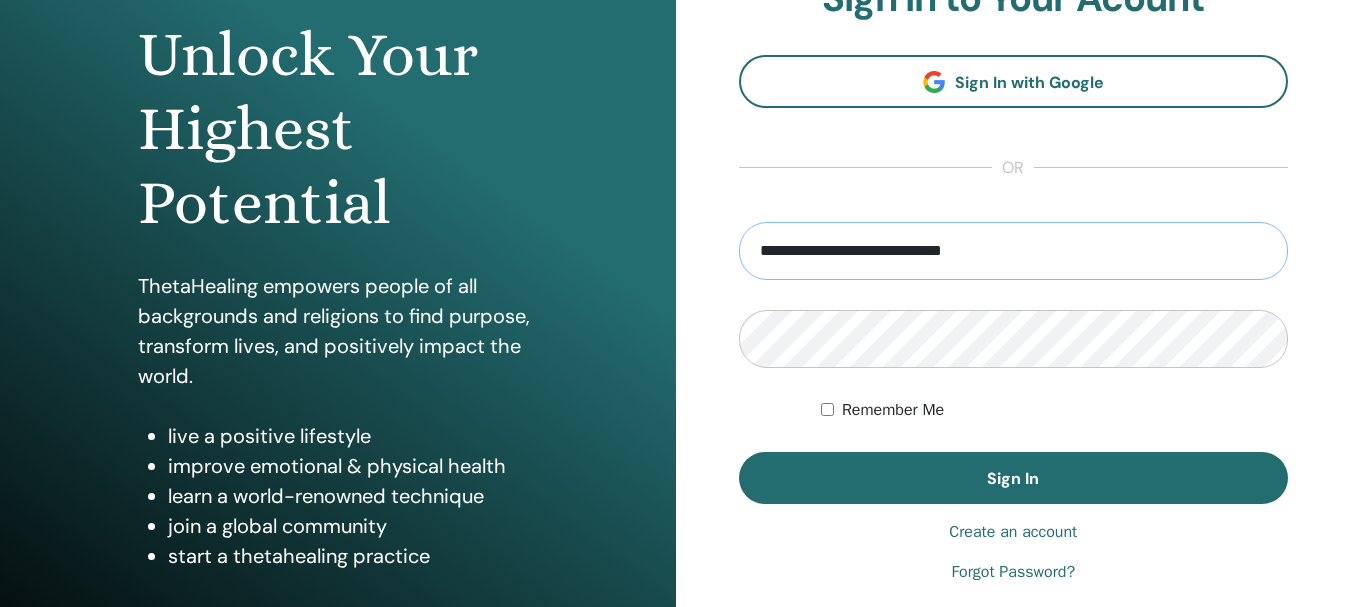 type on "**********" 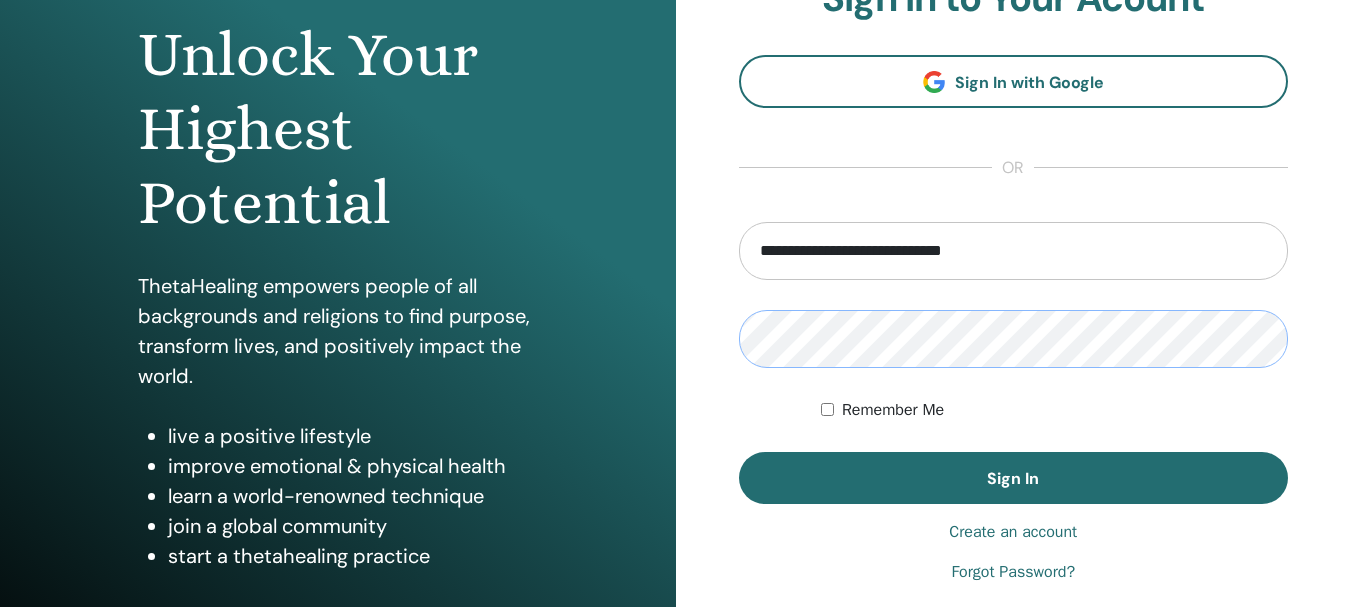 scroll, scrollTop: 100, scrollLeft: 0, axis: vertical 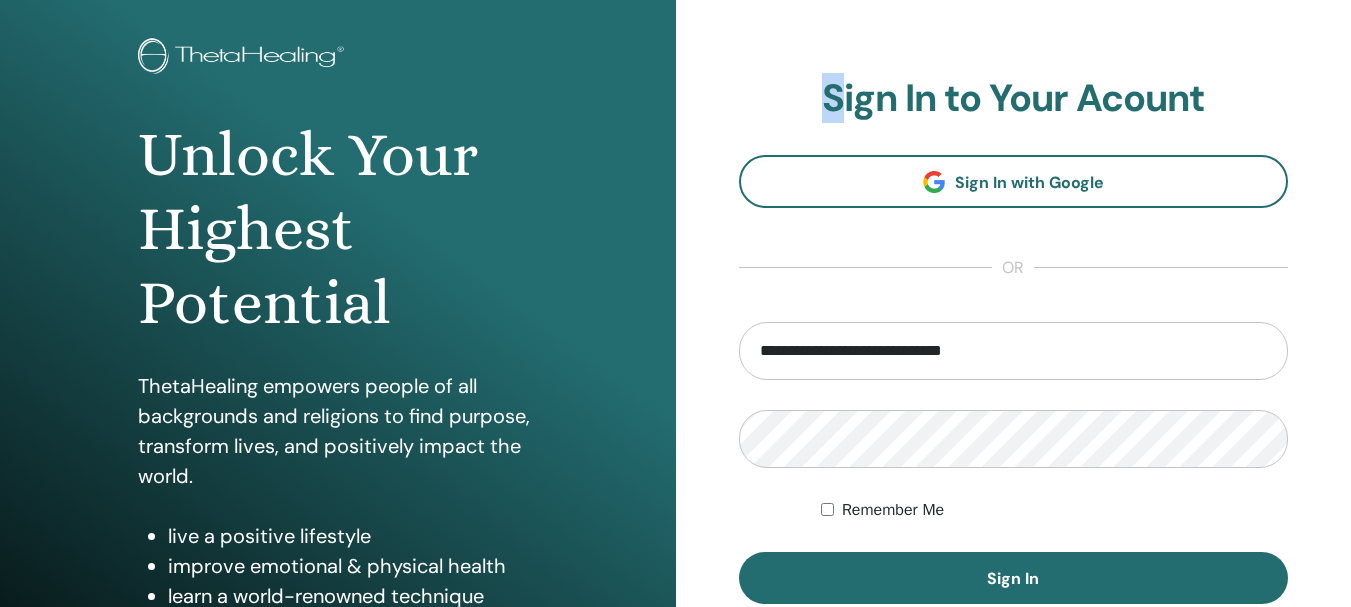 click on "Sign In to Your Acount" at bounding box center (1014, 99) 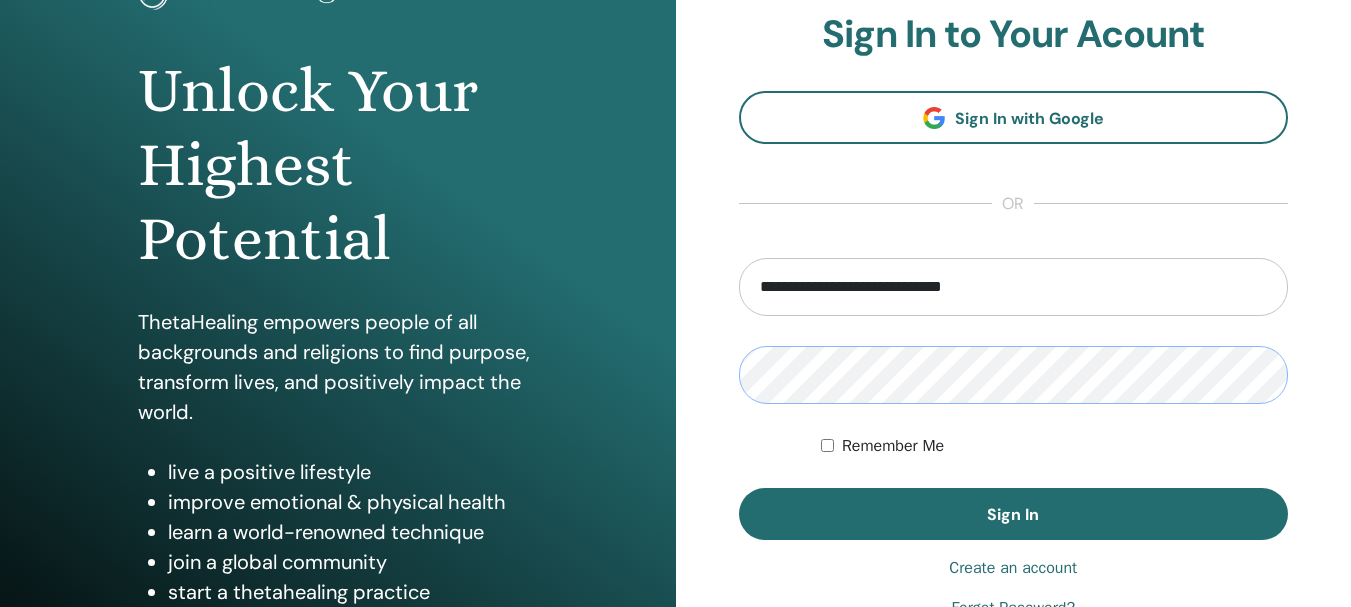 scroll, scrollTop: 200, scrollLeft: 0, axis: vertical 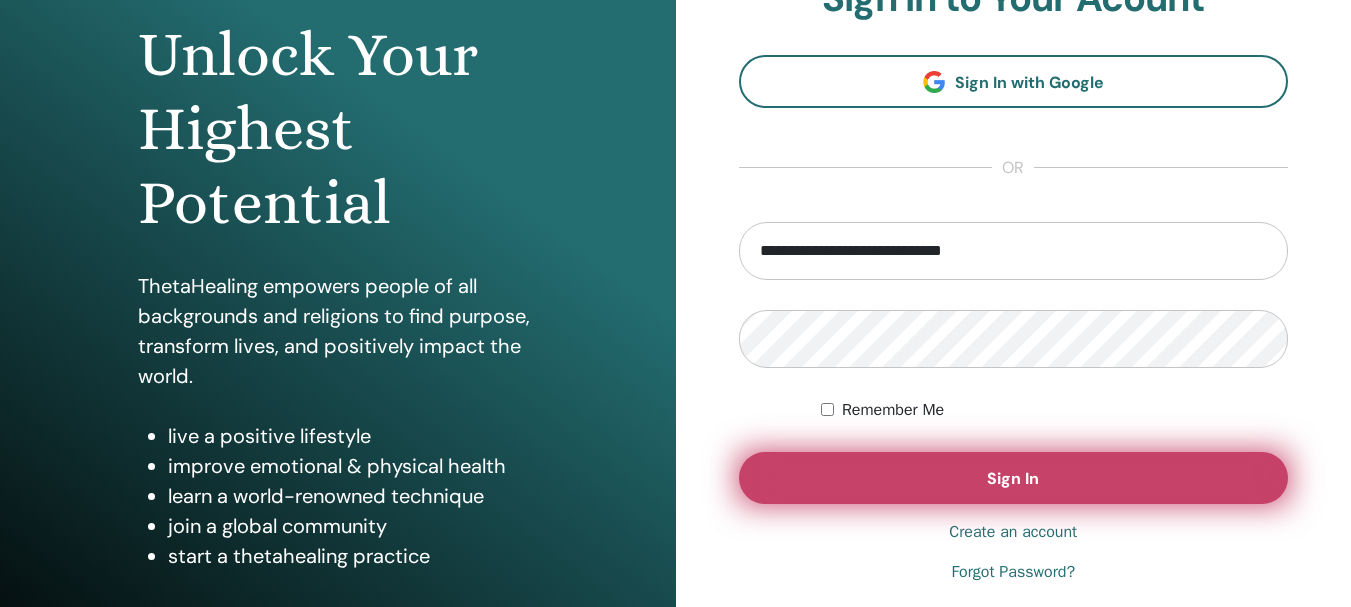 click on "Sign In" at bounding box center [1014, 478] 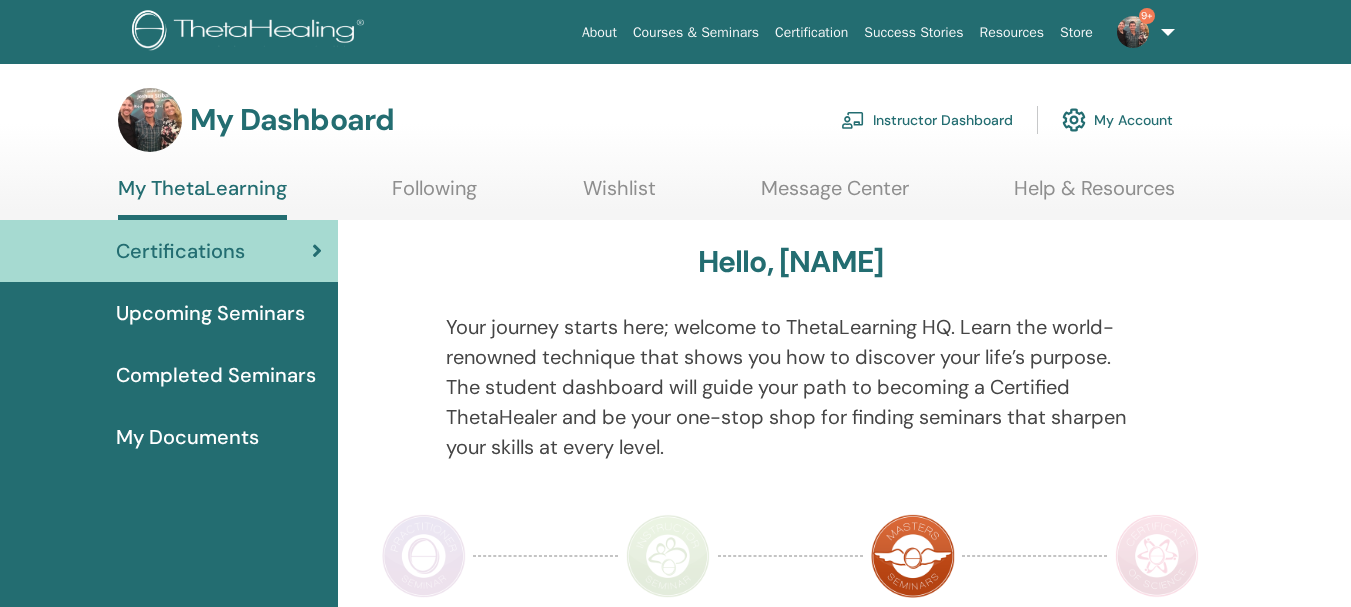 scroll, scrollTop: 0, scrollLeft: 0, axis: both 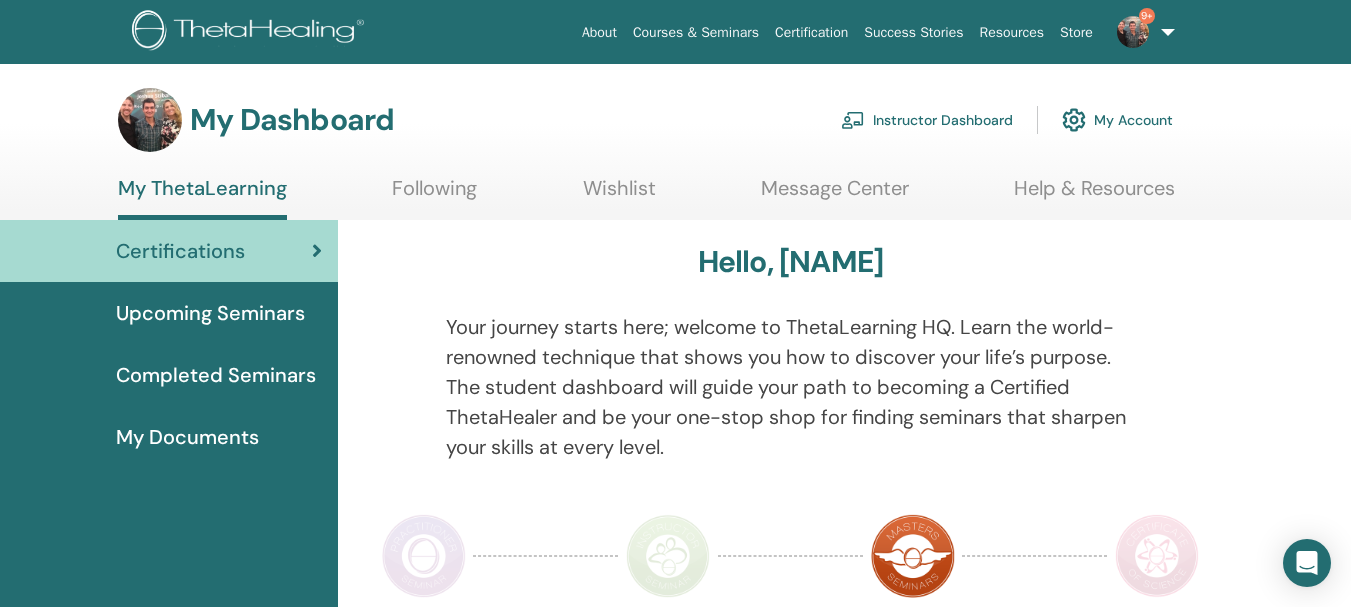 click on "Instructor Dashboard" at bounding box center (927, 120) 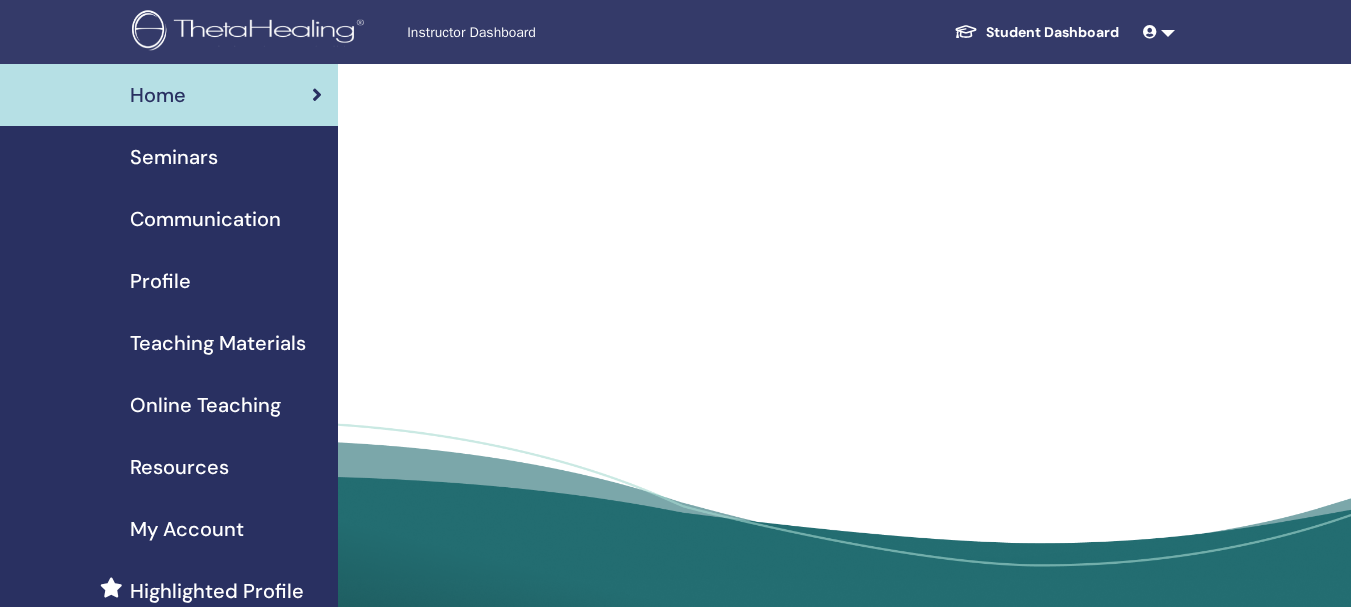 scroll, scrollTop: 0, scrollLeft: 0, axis: both 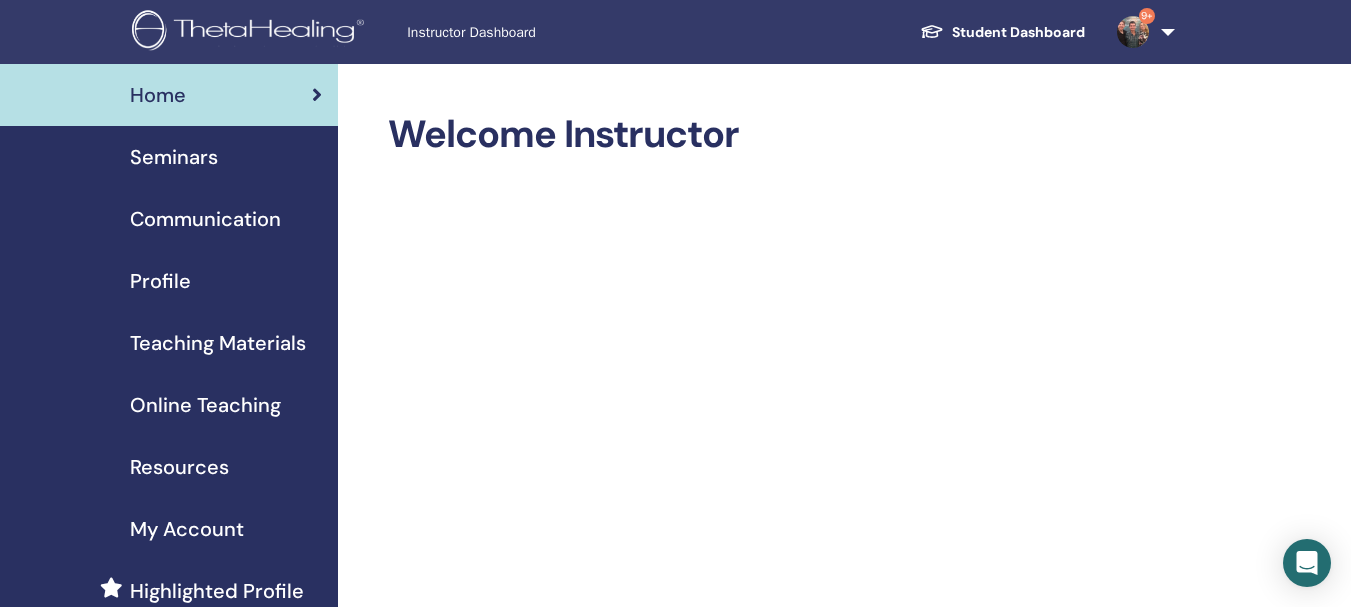 click on "Seminars" at bounding box center [174, 157] 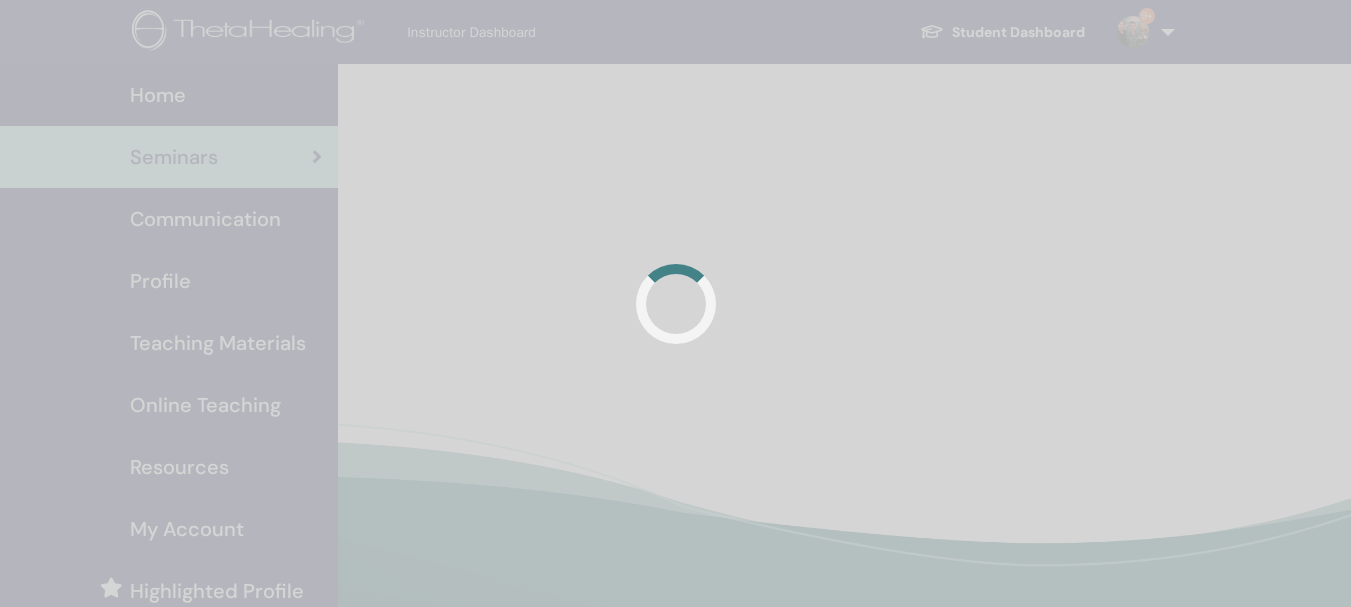 scroll, scrollTop: 0, scrollLeft: 0, axis: both 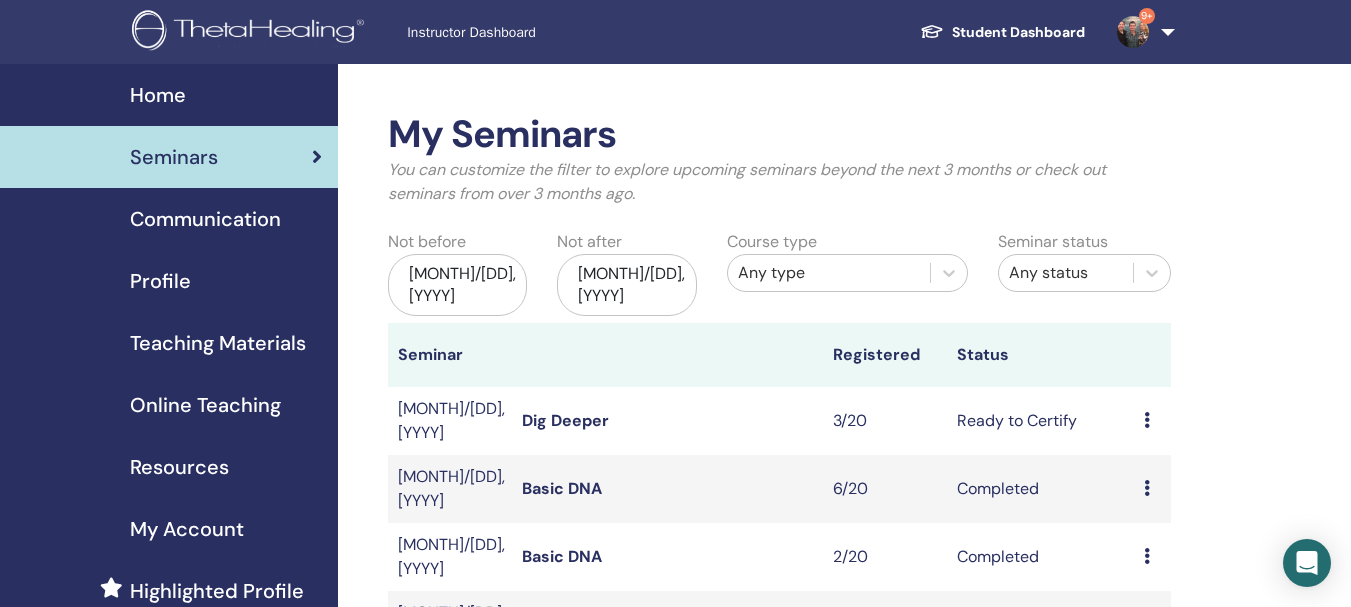 click at bounding box center [1147, 488] 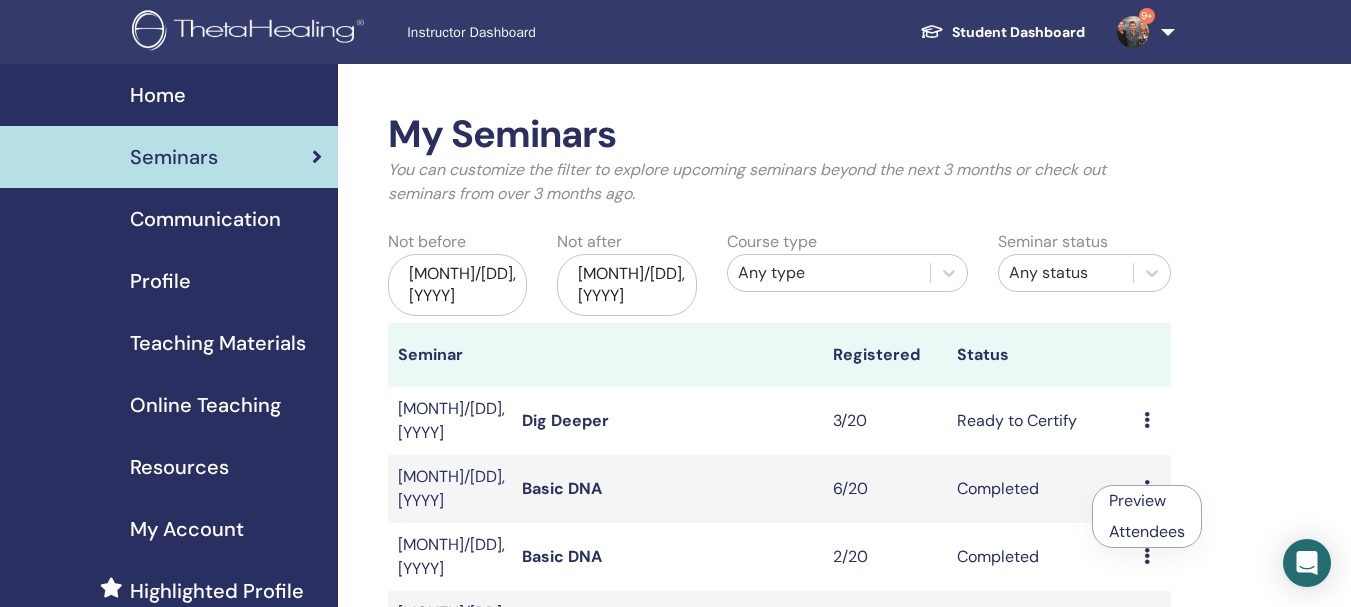 click on "Attendees" at bounding box center (1147, 531) 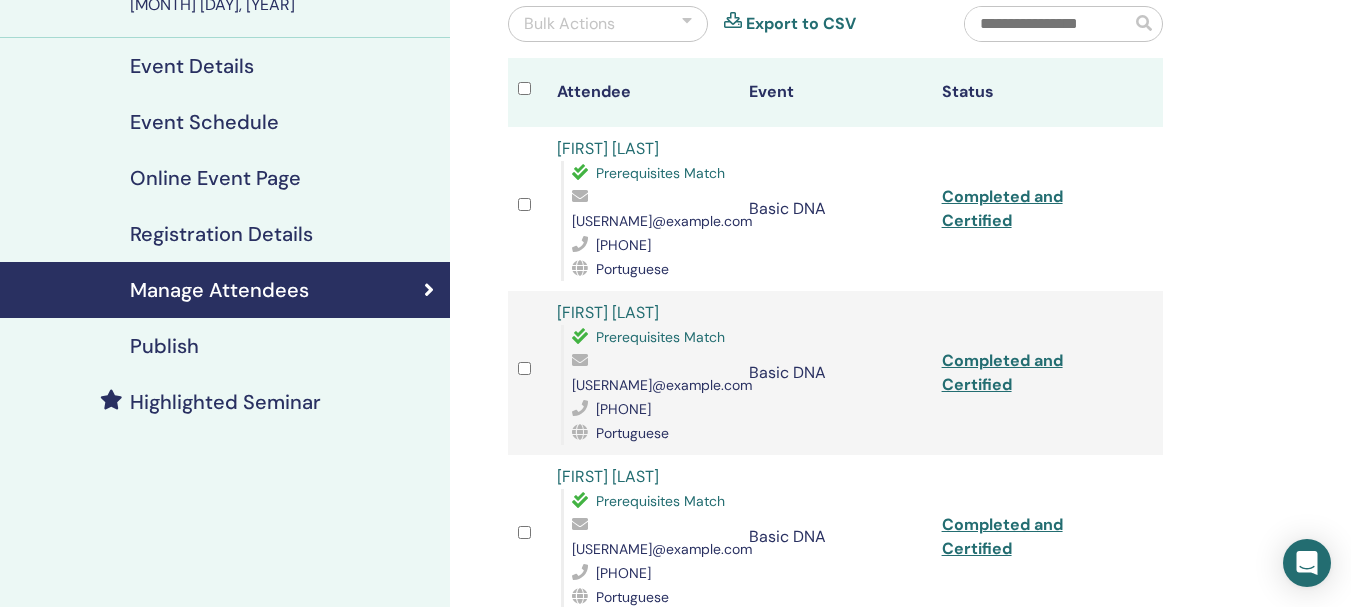 scroll, scrollTop: 0, scrollLeft: 0, axis: both 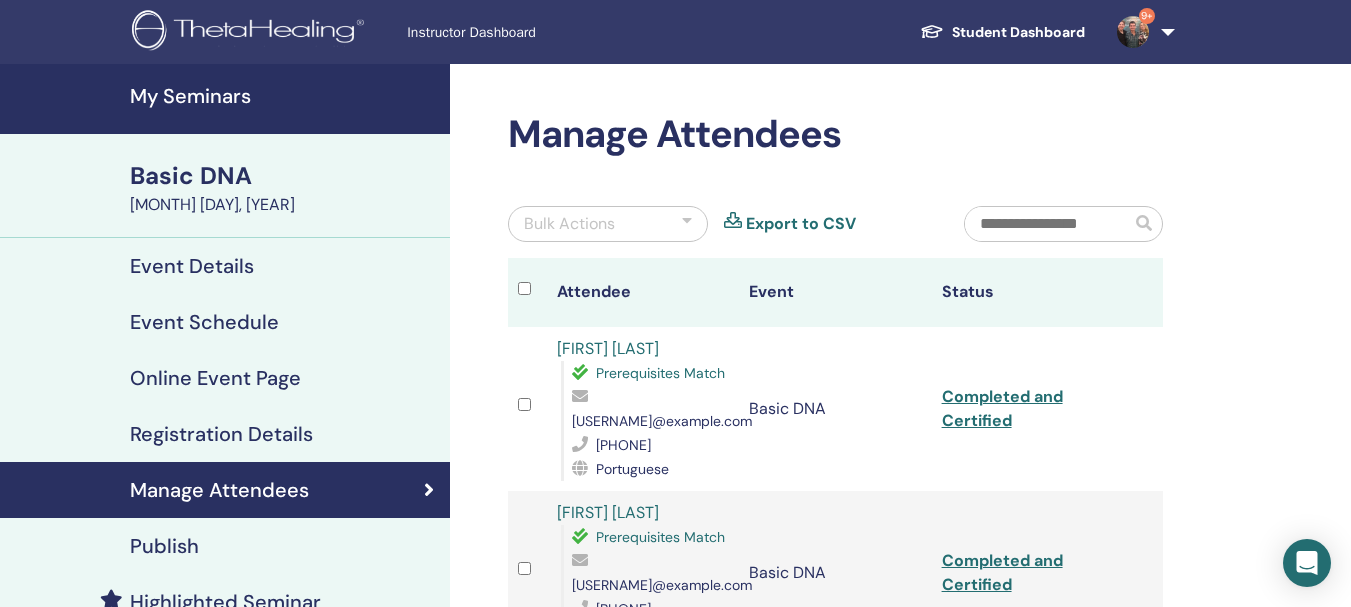 click on "My Seminars" at bounding box center [284, 96] 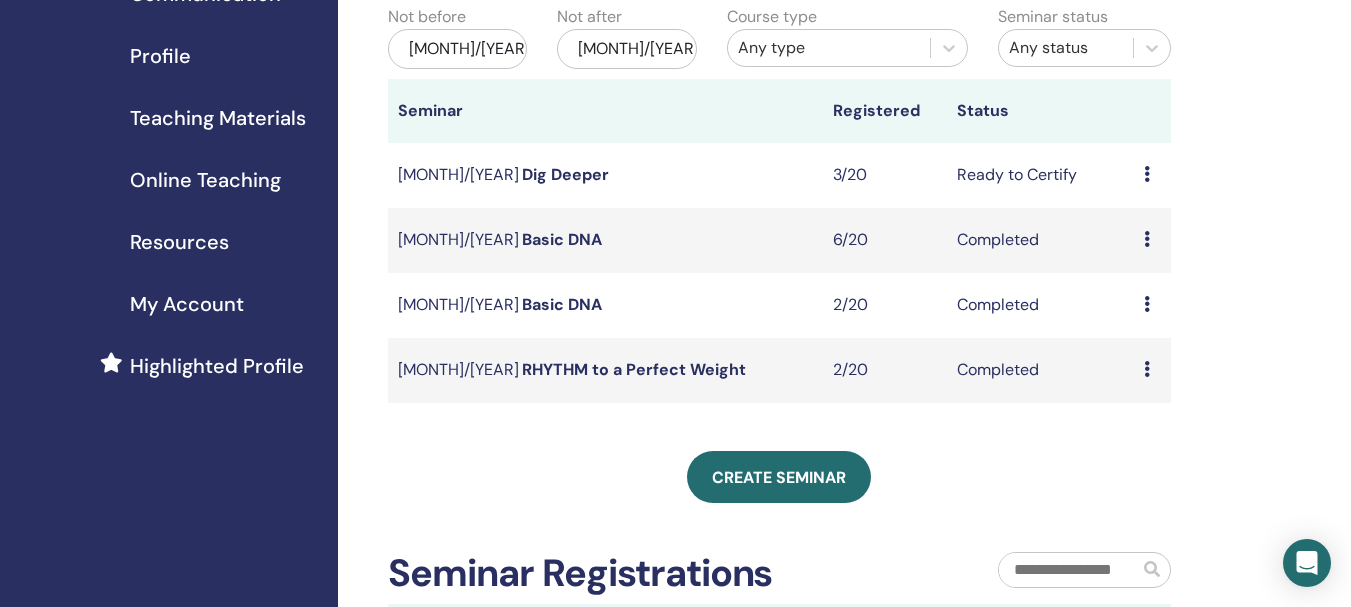 scroll, scrollTop: 300, scrollLeft: 0, axis: vertical 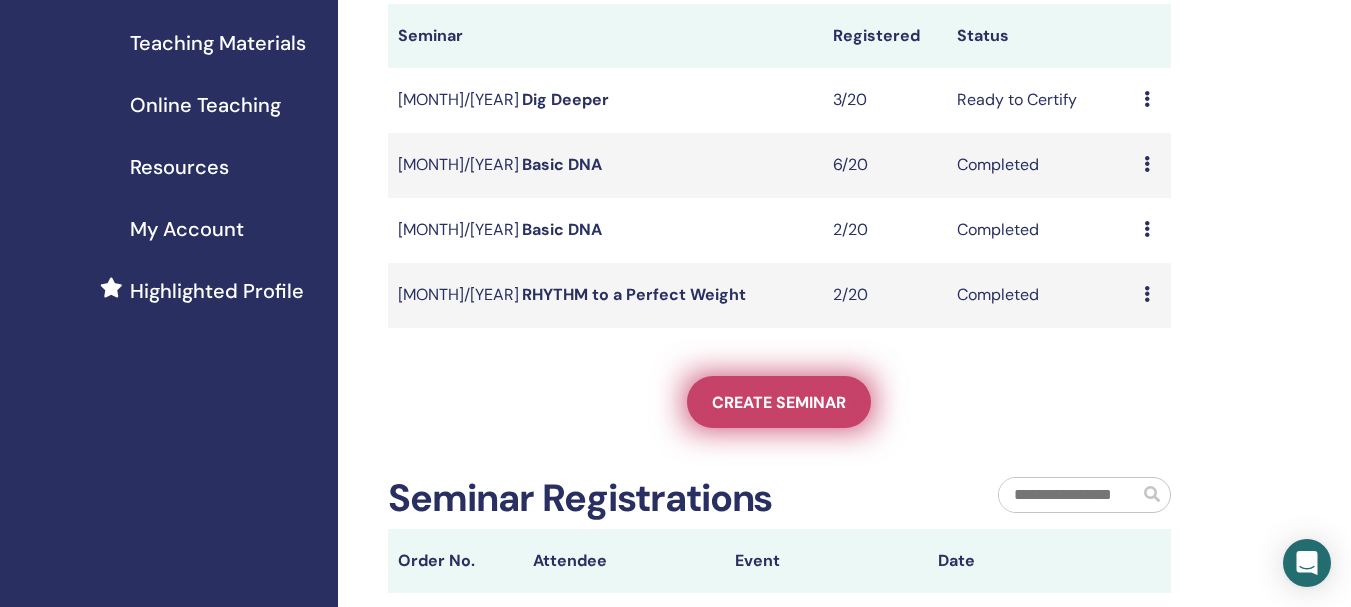 click on "Create seminar" at bounding box center [779, 402] 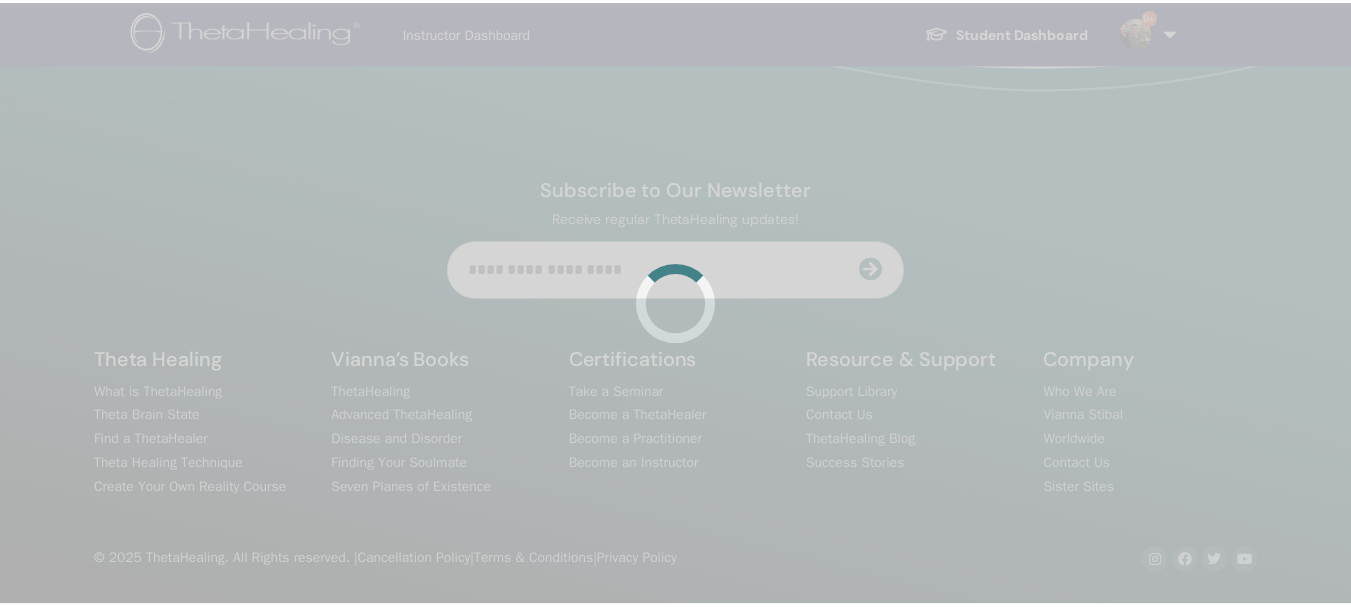 scroll, scrollTop: 0, scrollLeft: 0, axis: both 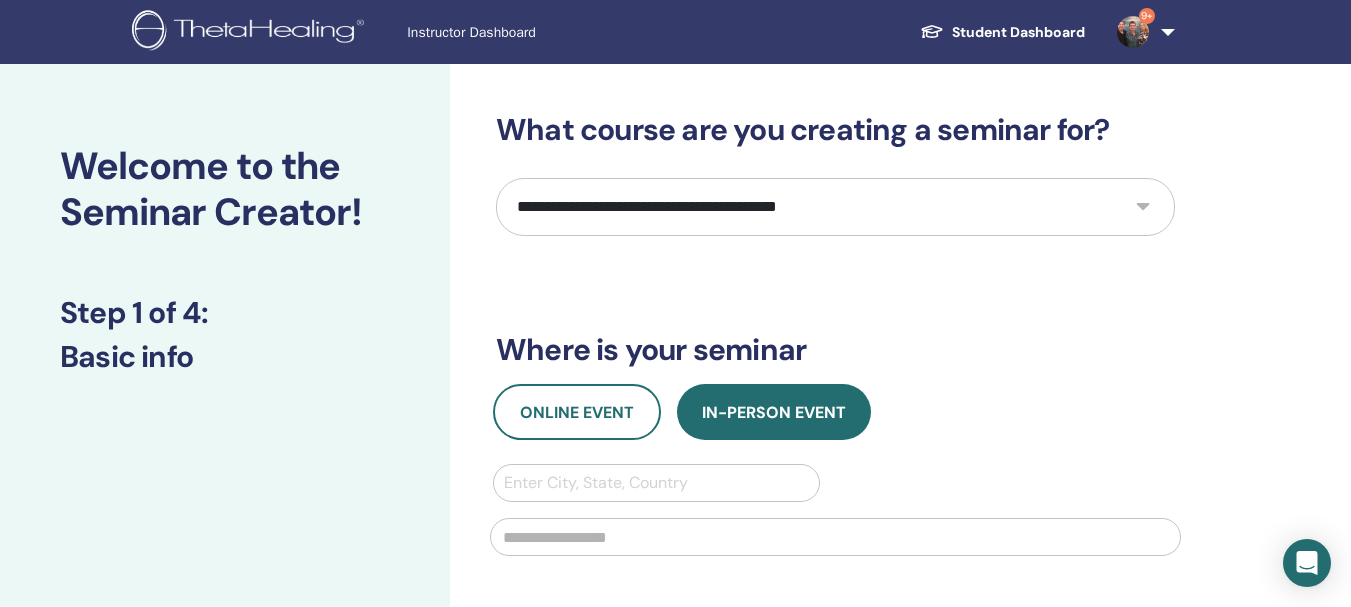 click on "**********" at bounding box center (835, 207) 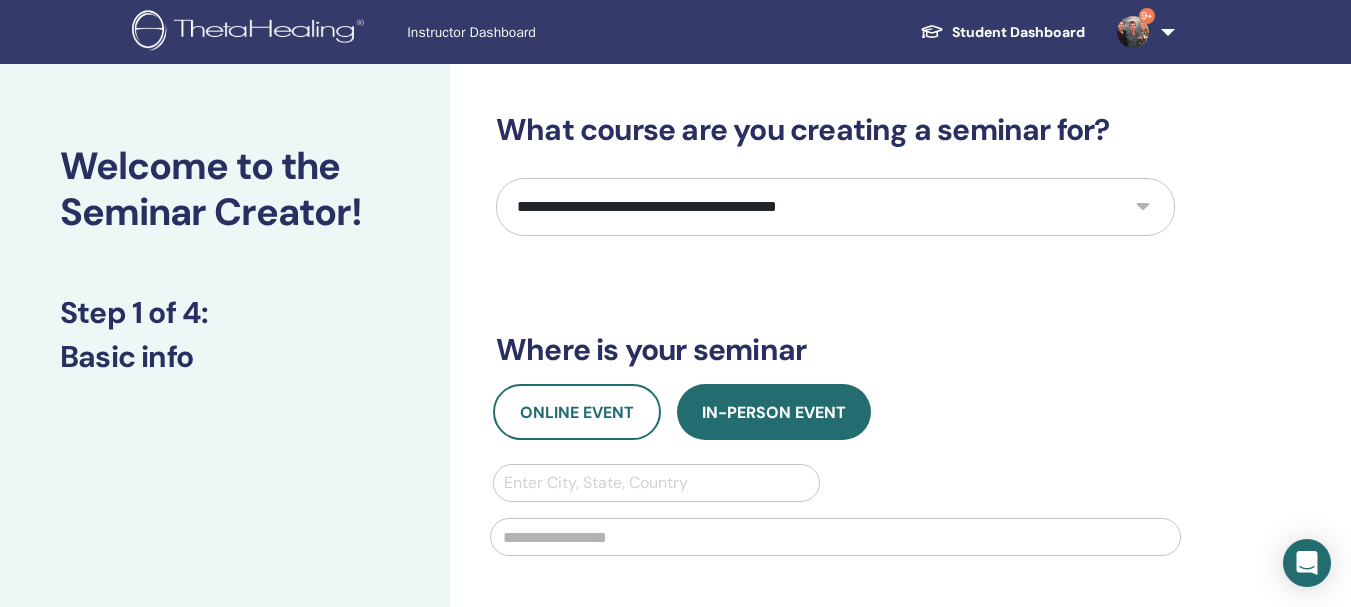 select on "**" 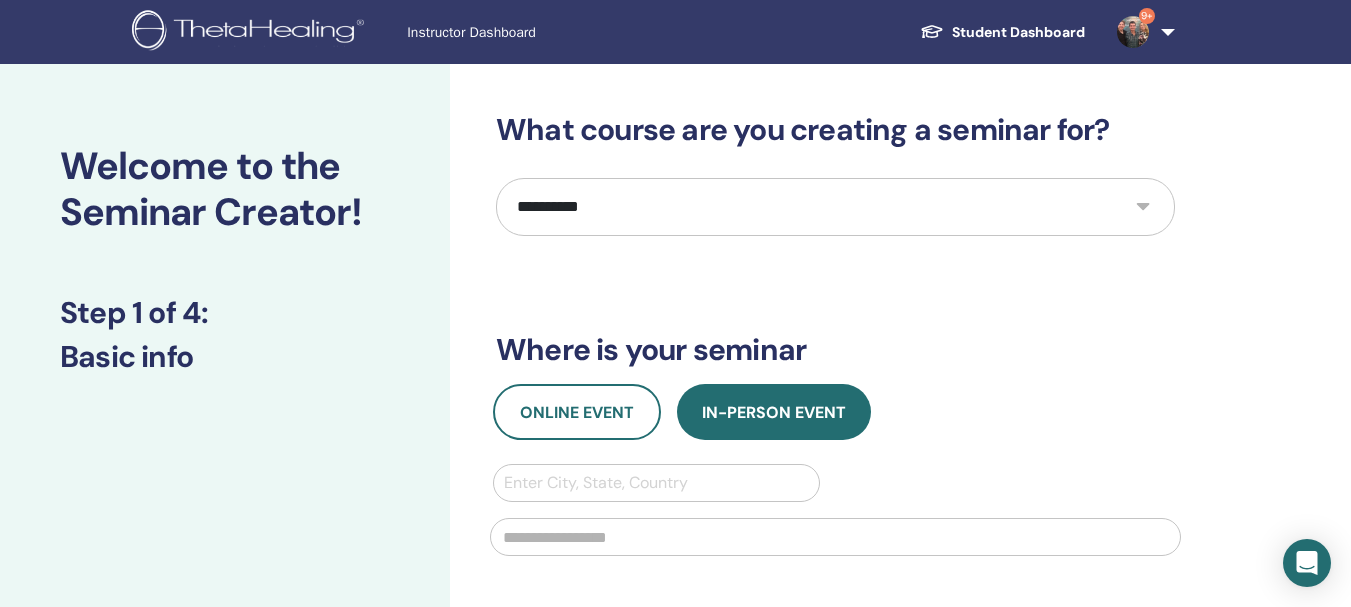 click on "**********" at bounding box center [835, 207] 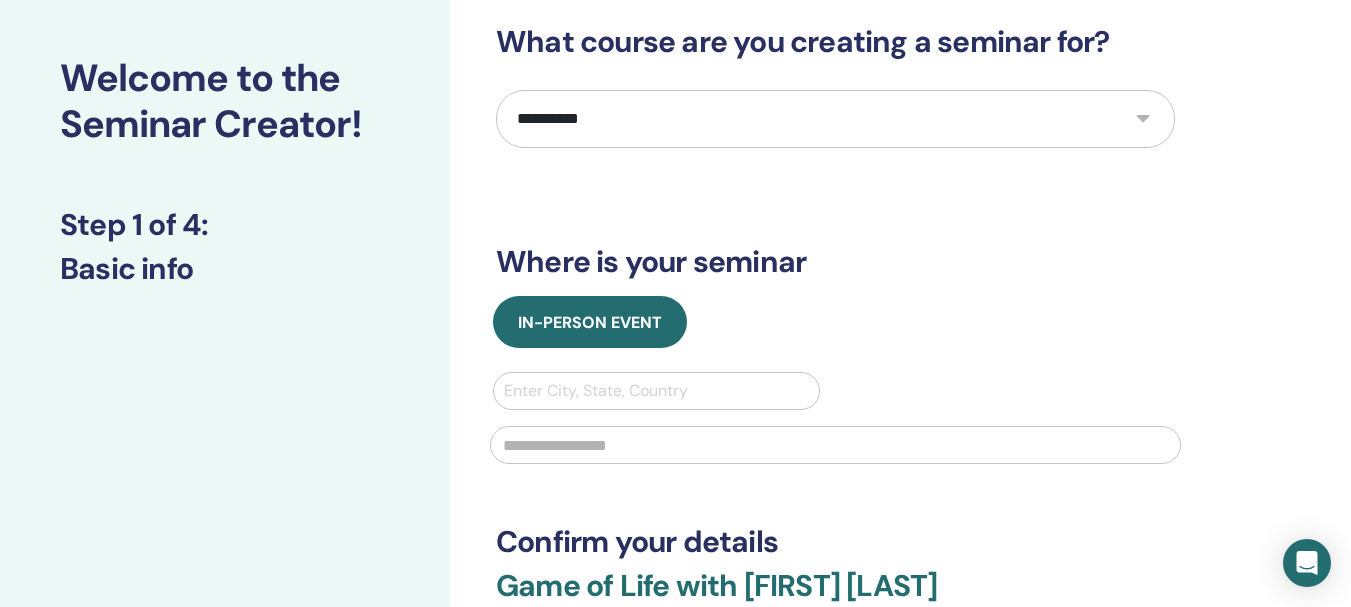 scroll, scrollTop: 0, scrollLeft: 0, axis: both 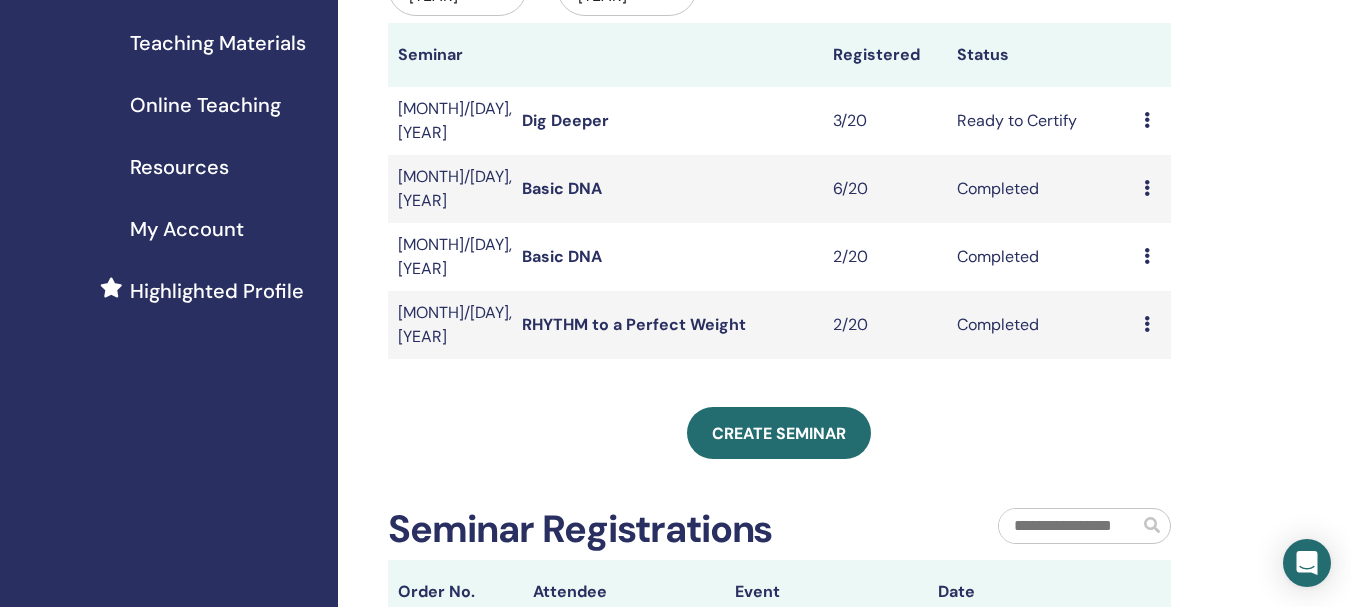 click on "My Account" at bounding box center (187, 229) 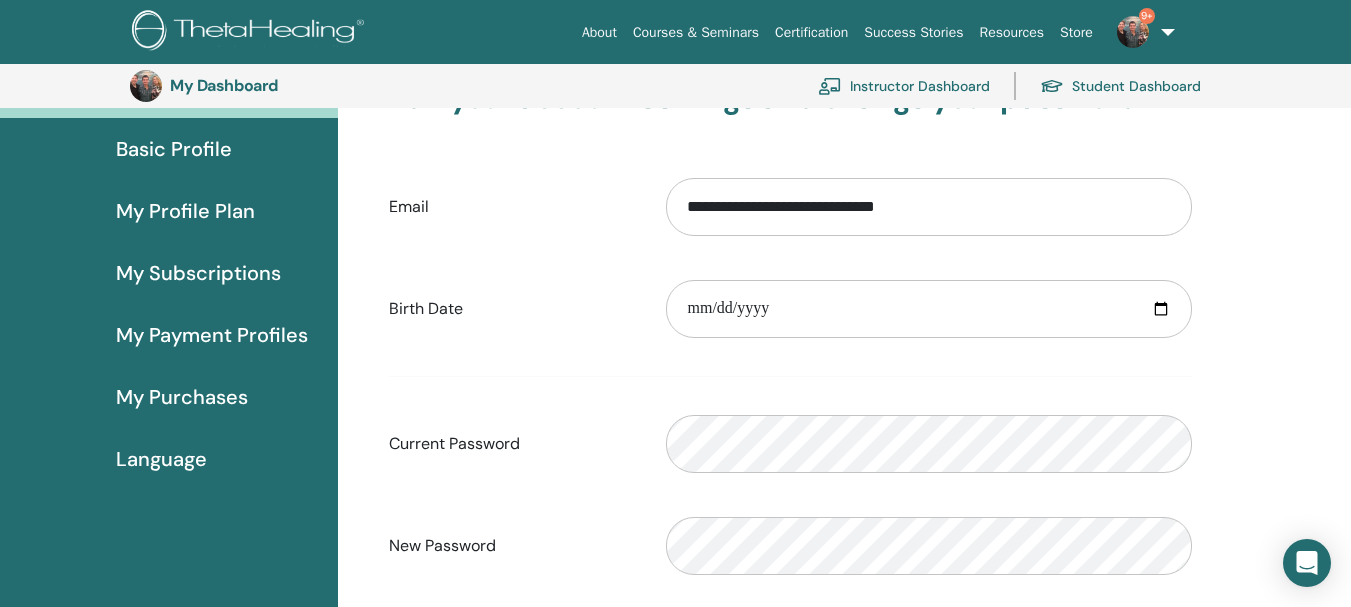 scroll, scrollTop: 144, scrollLeft: 0, axis: vertical 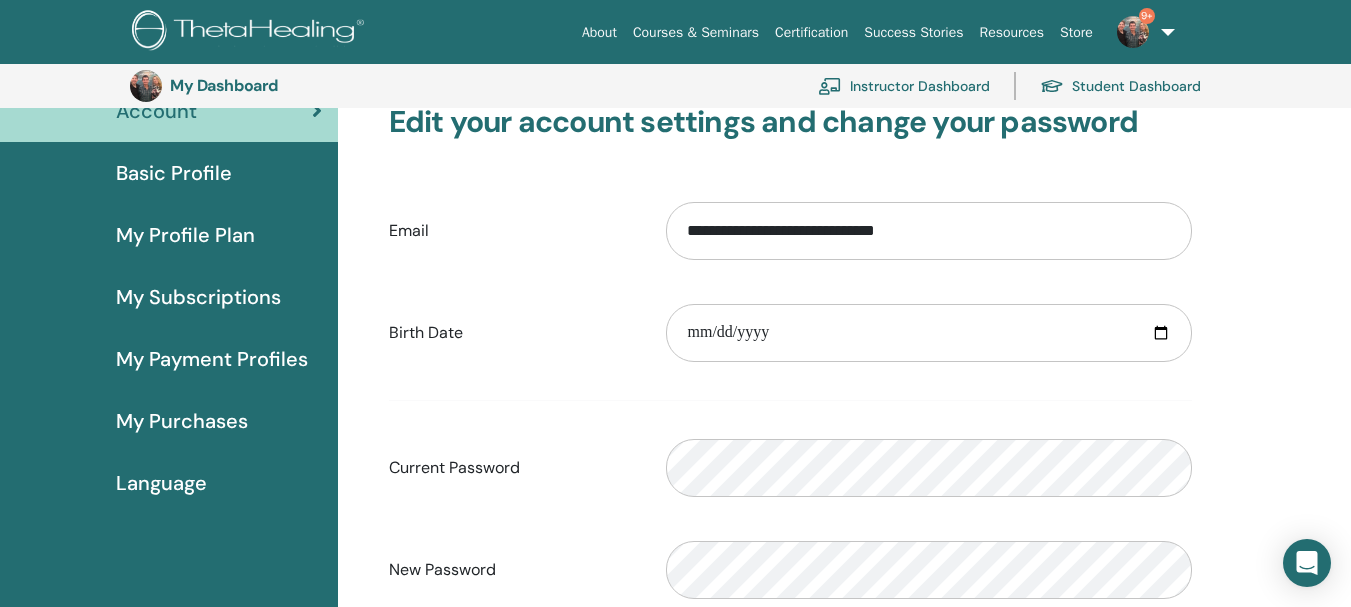 click on "My Subscriptions" at bounding box center [198, 297] 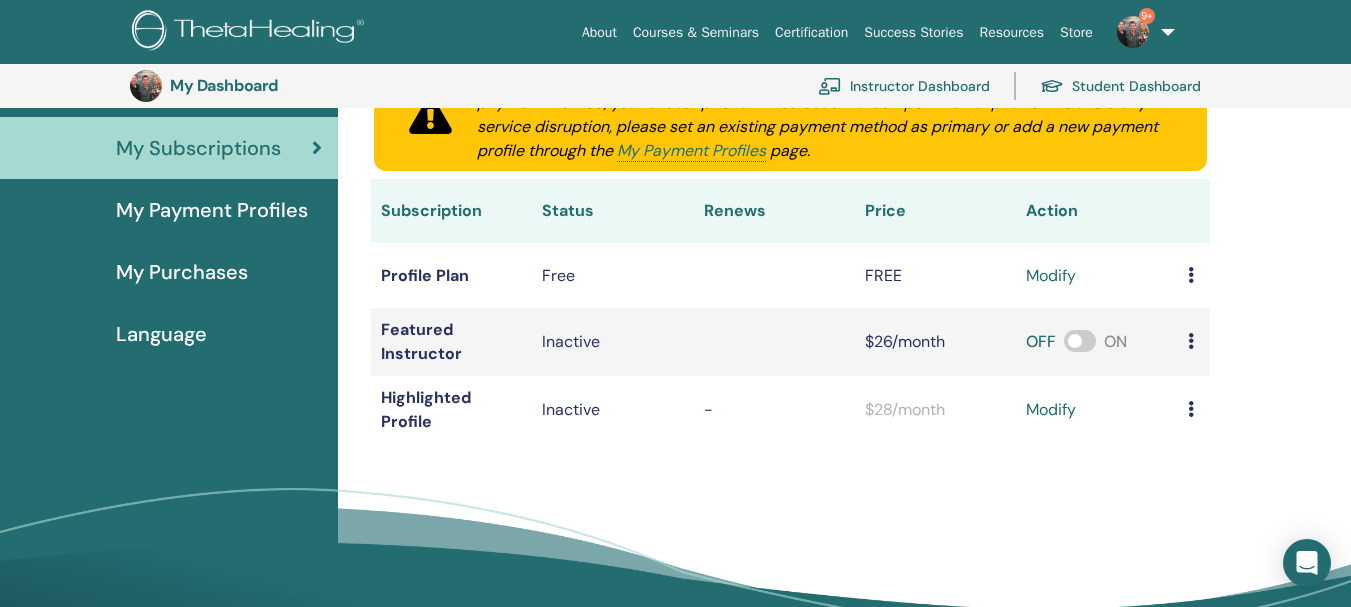 scroll, scrollTop: 244, scrollLeft: 0, axis: vertical 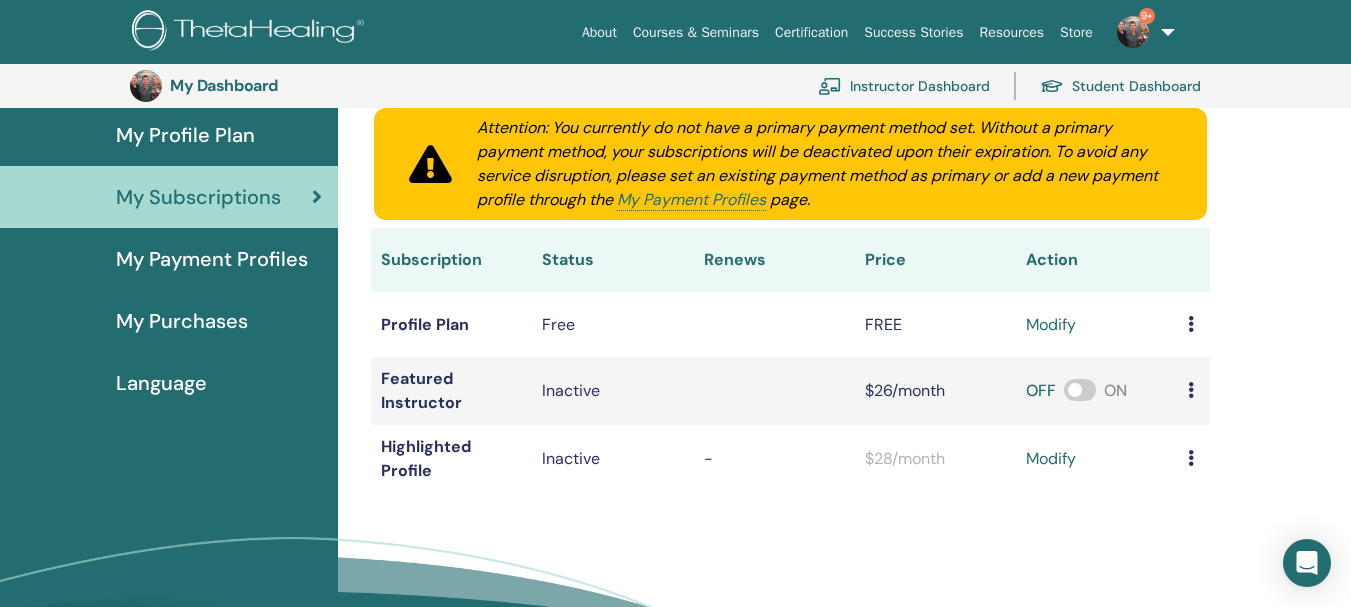 click on "My Payment Profiles" at bounding box center [212, 259] 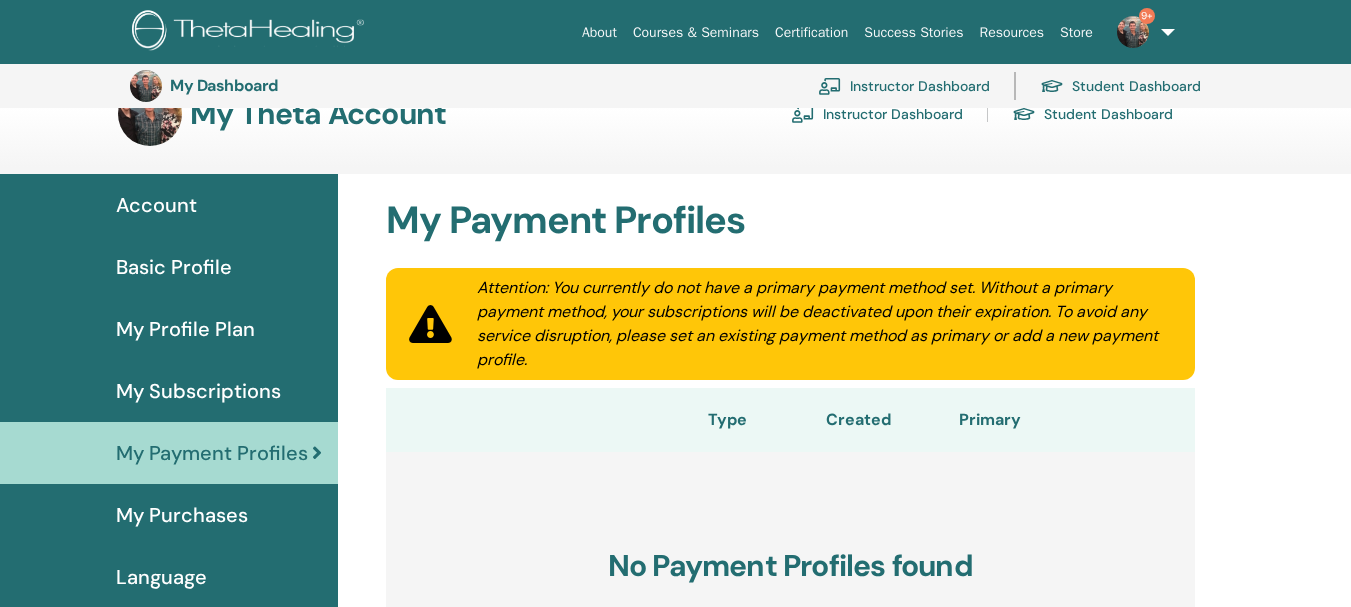 scroll, scrollTop: 0, scrollLeft: 0, axis: both 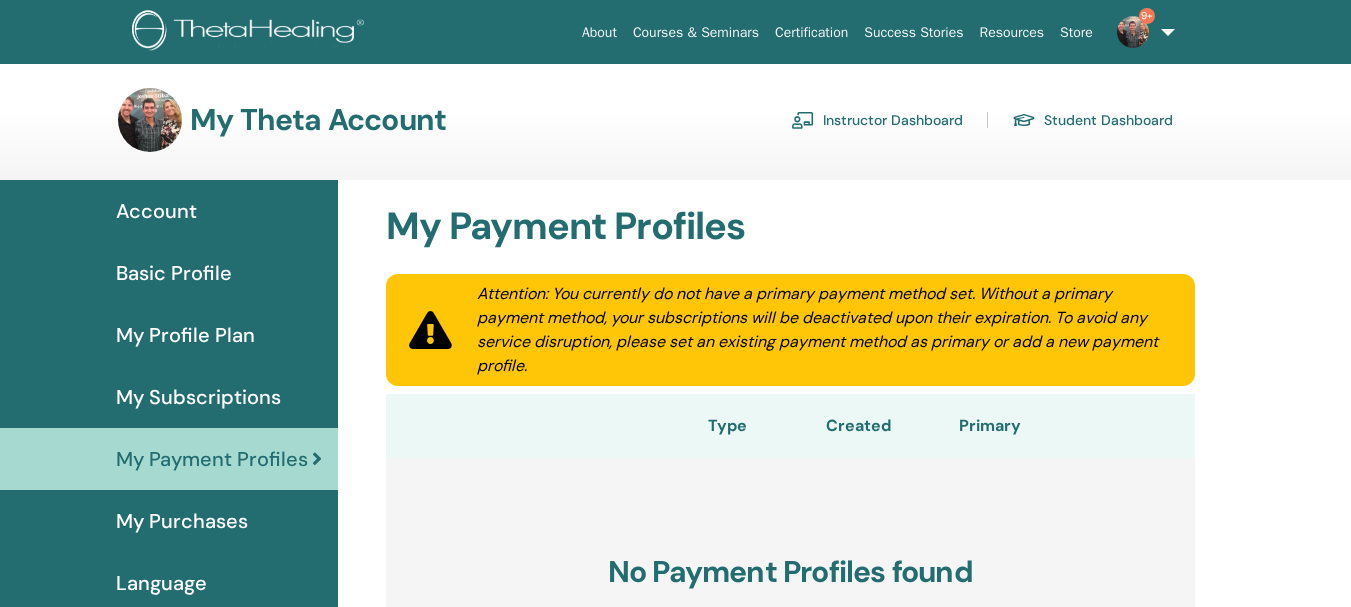 click on "Basic Profile" at bounding box center [174, 273] 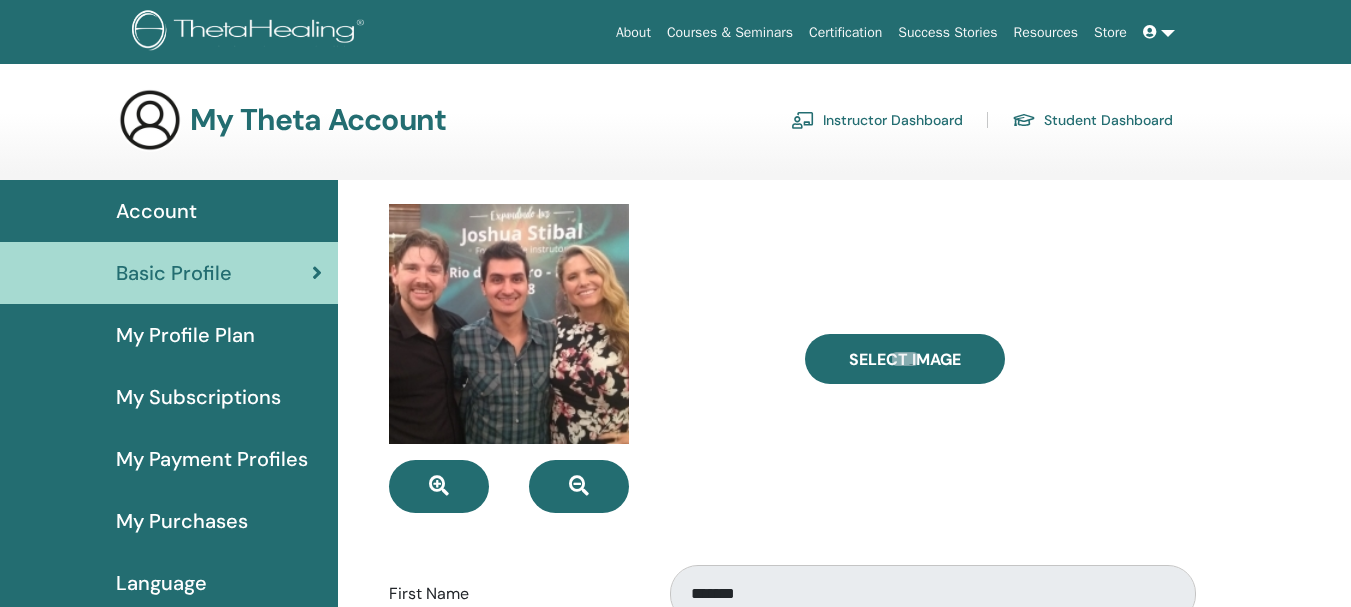 scroll, scrollTop: 0, scrollLeft: 0, axis: both 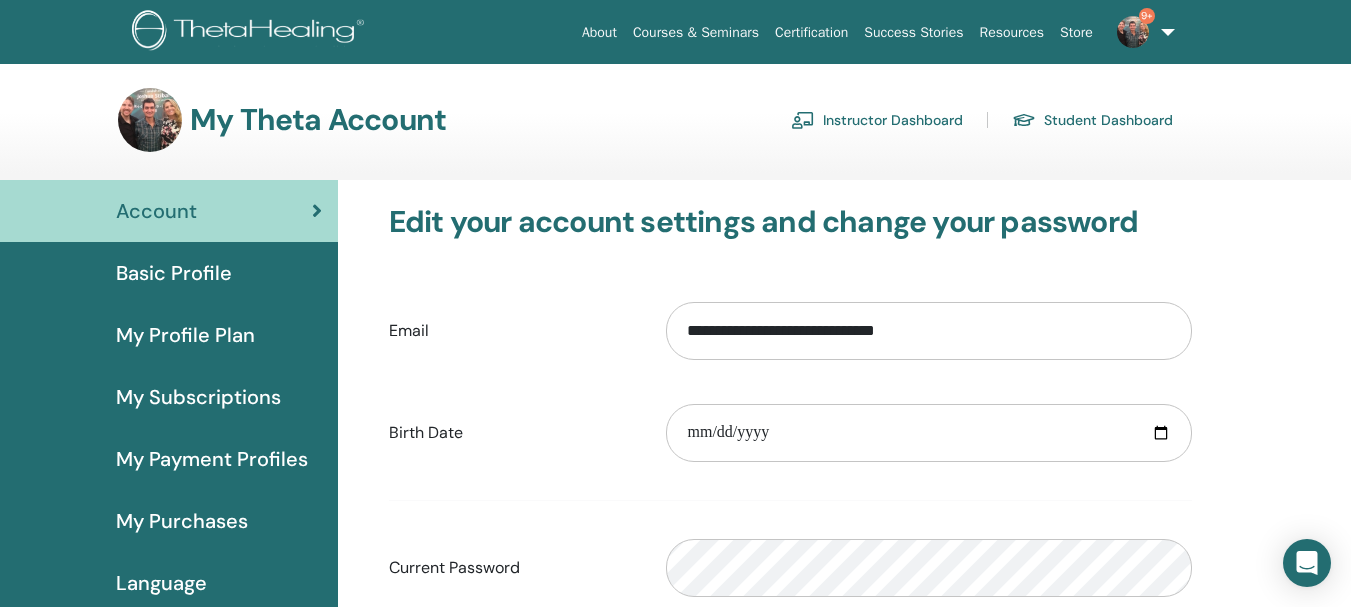 click on "Instructor Dashboard" at bounding box center (877, 120) 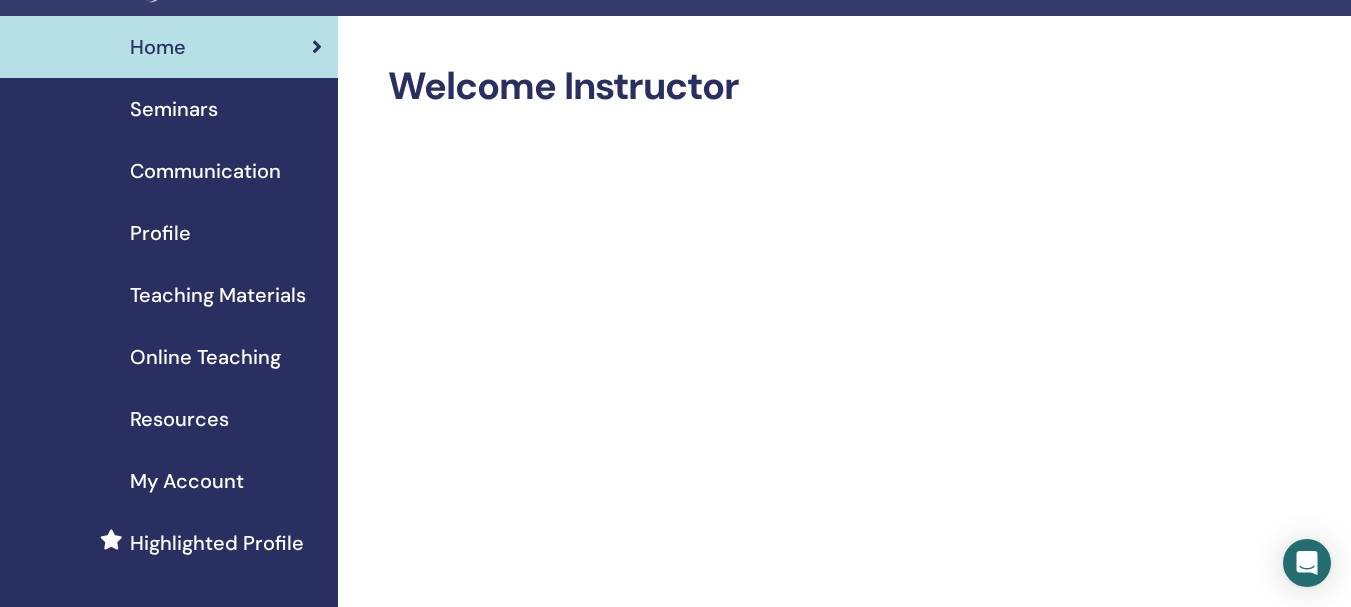 scroll, scrollTop: 0, scrollLeft: 0, axis: both 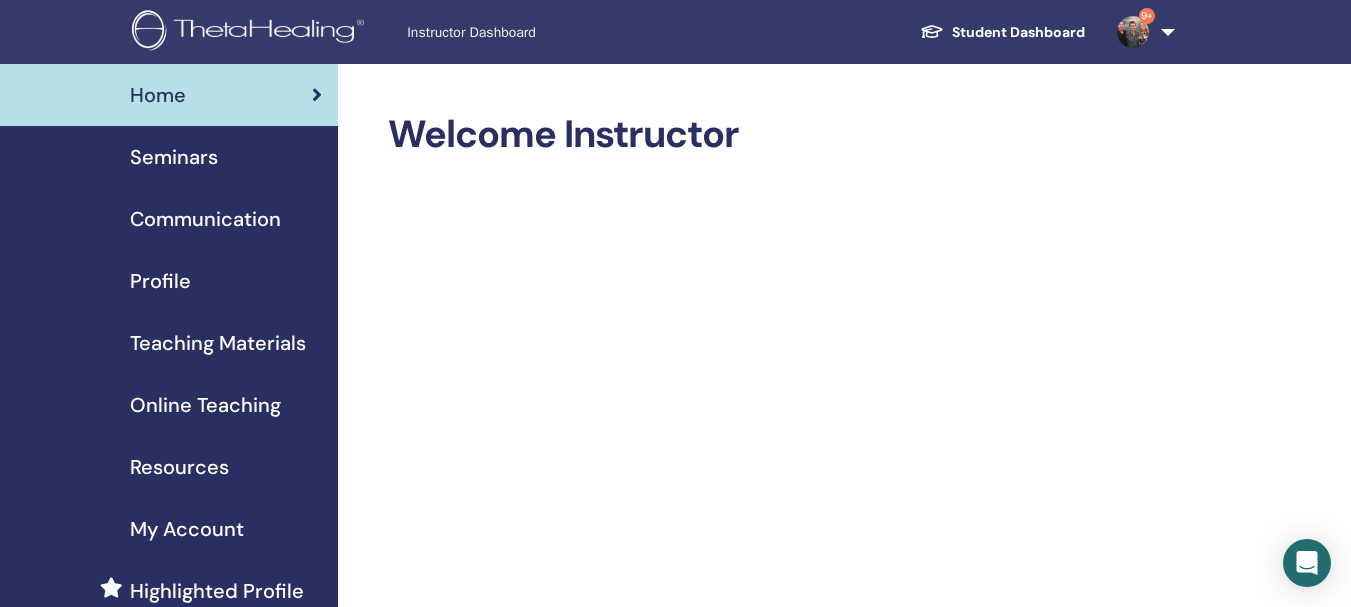 click on "Online Teaching" at bounding box center (205, 405) 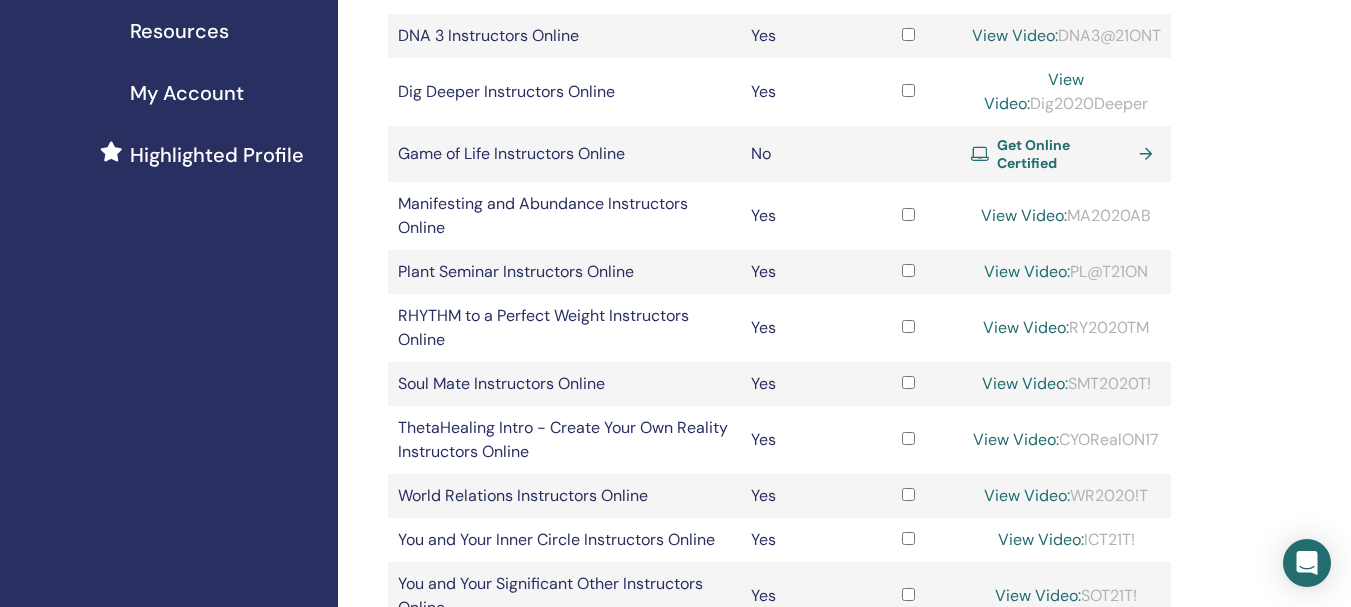 scroll, scrollTop: 400, scrollLeft: 0, axis: vertical 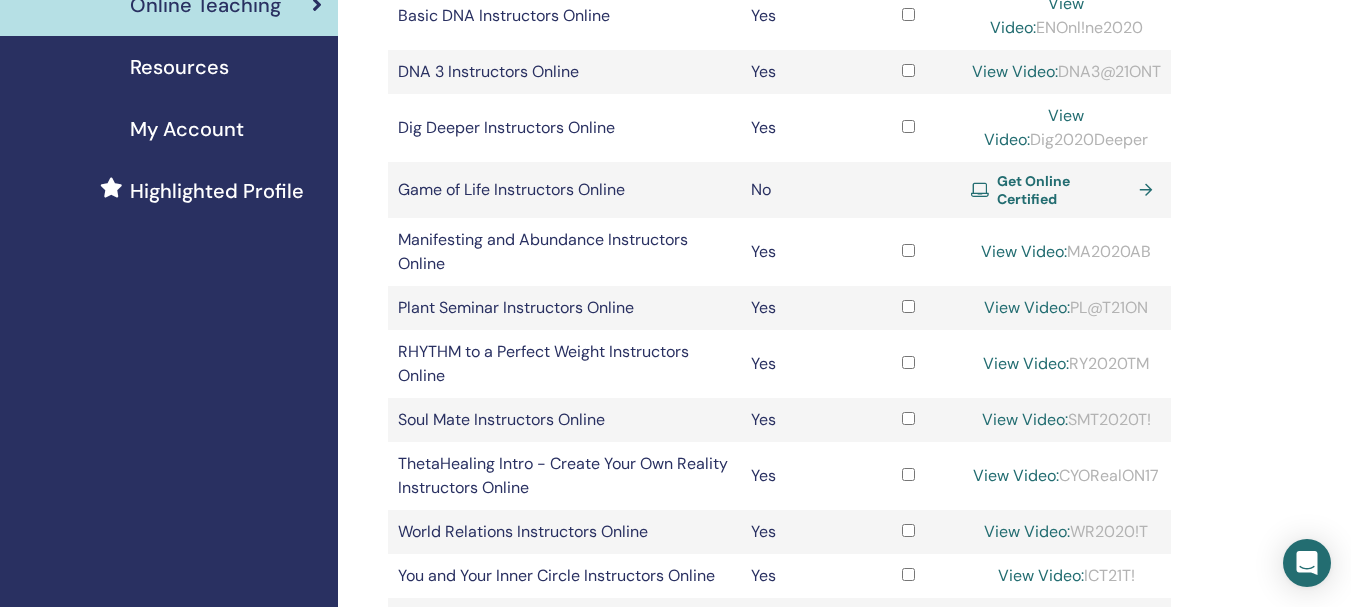click on "Get Online Certified" at bounding box center (1064, 190) 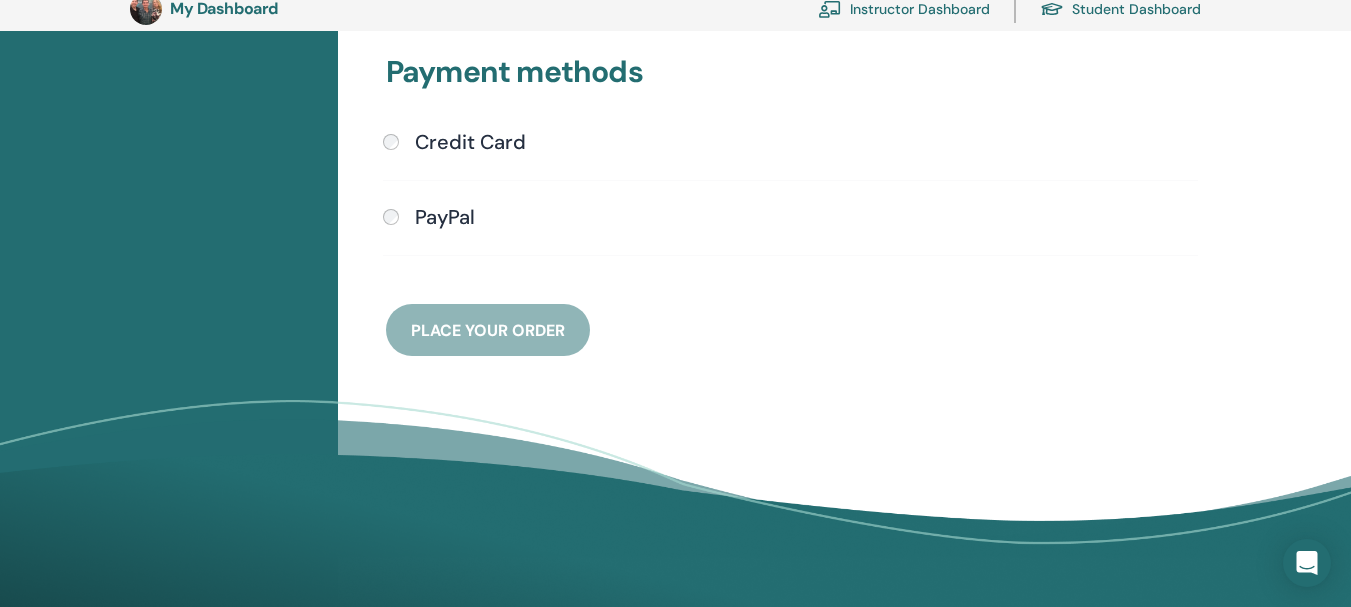 scroll, scrollTop: 644, scrollLeft: 0, axis: vertical 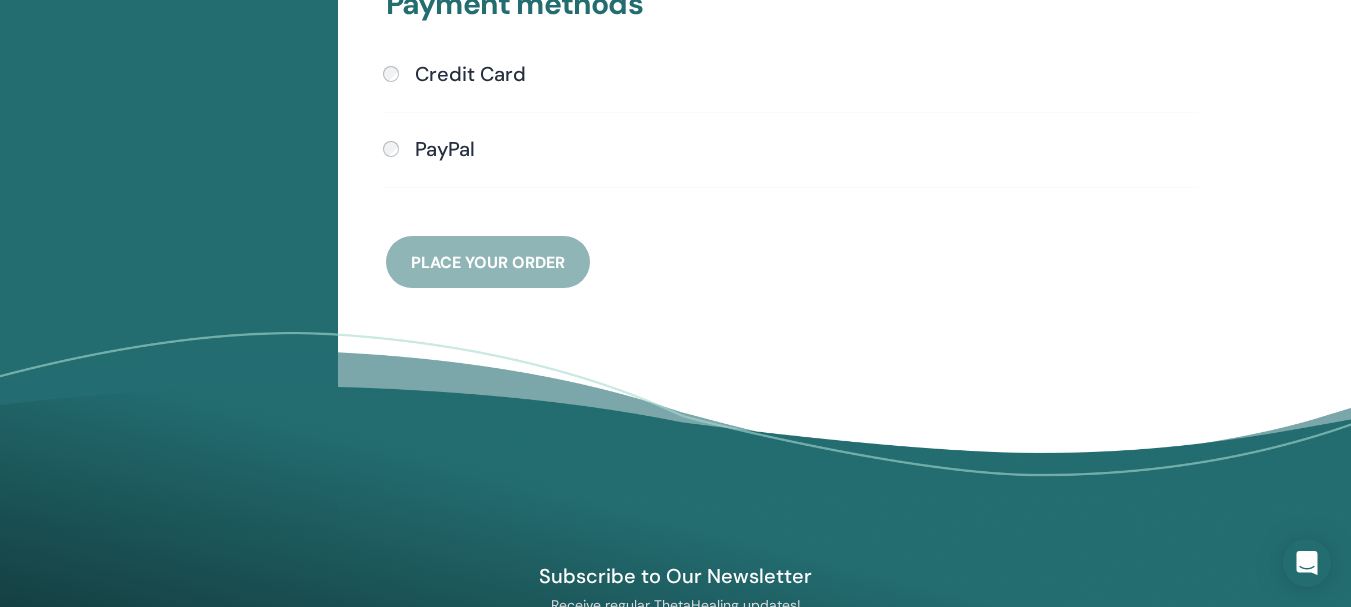click on "Credit Card" at bounding box center [470, 74] 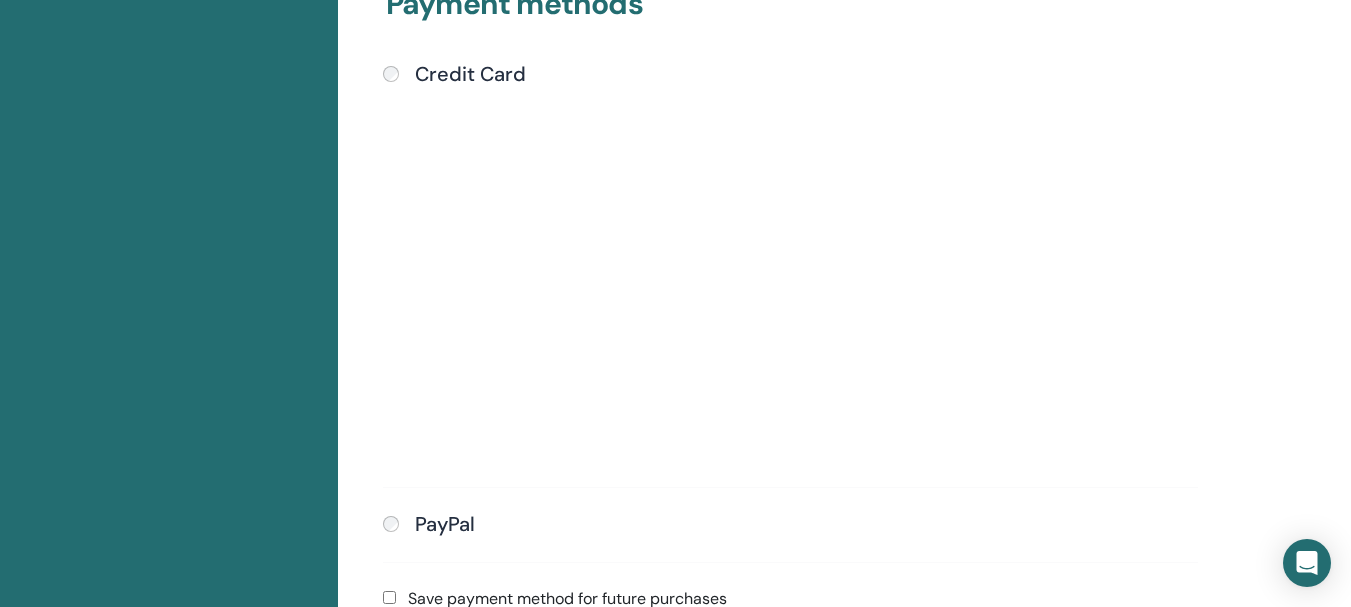 click on "Submit" at bounding box center (790, 276) 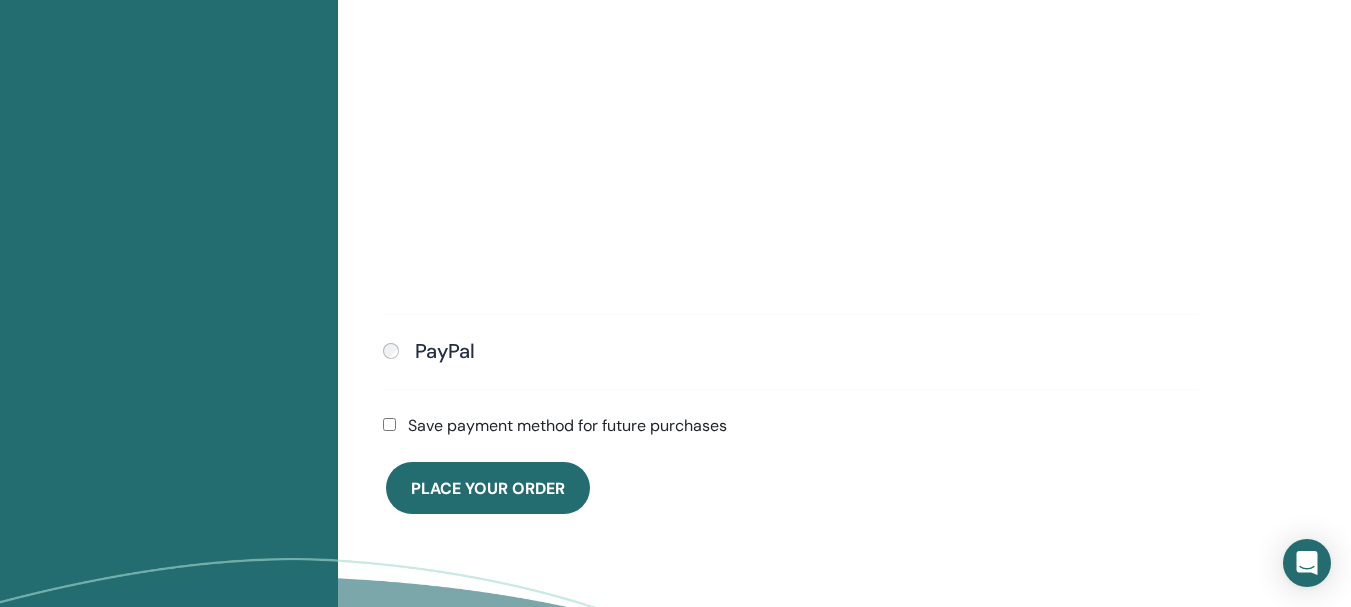 scroll, scrollTop: 844, scrollLeft: 0, axis: vertical 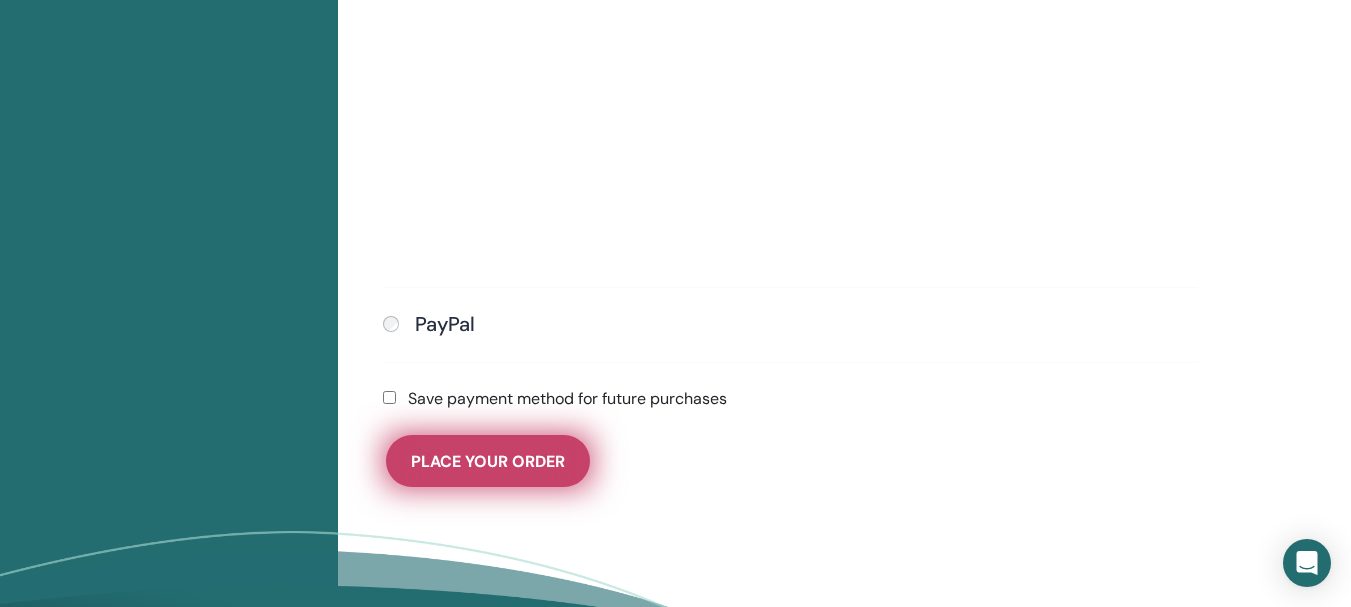 click on "Place Your Order" at bounding box center (488, 461) 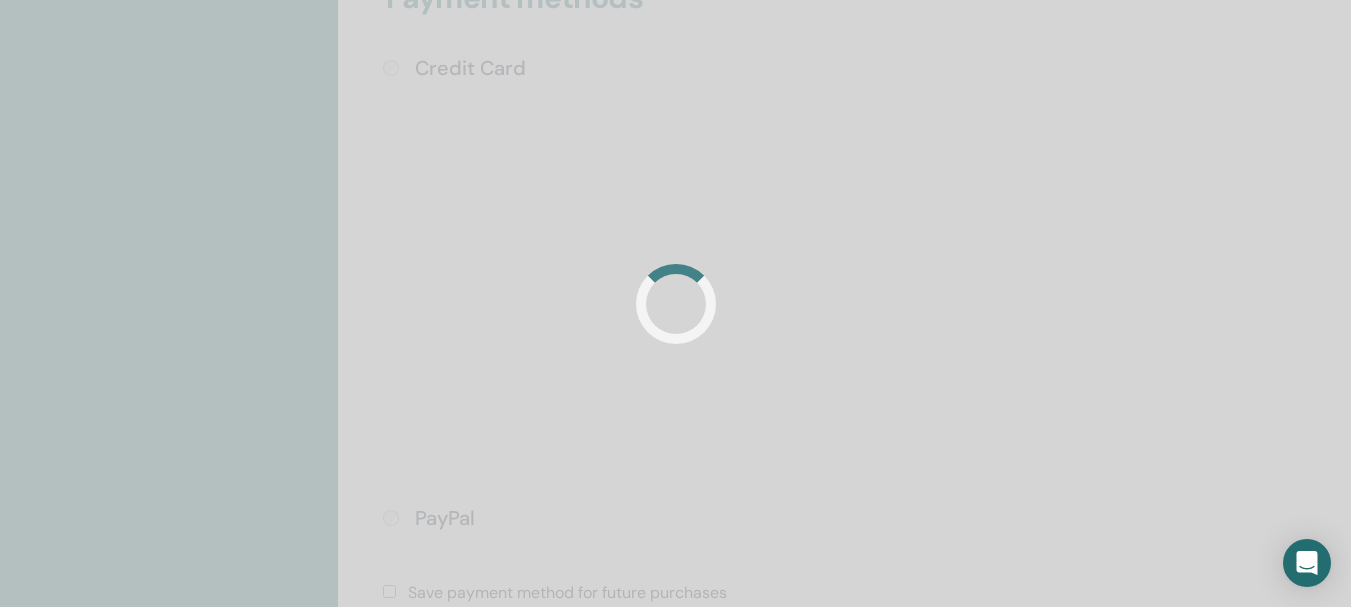 scroll, scrollTop: 544, scrollLeft: 0, axis: vertical 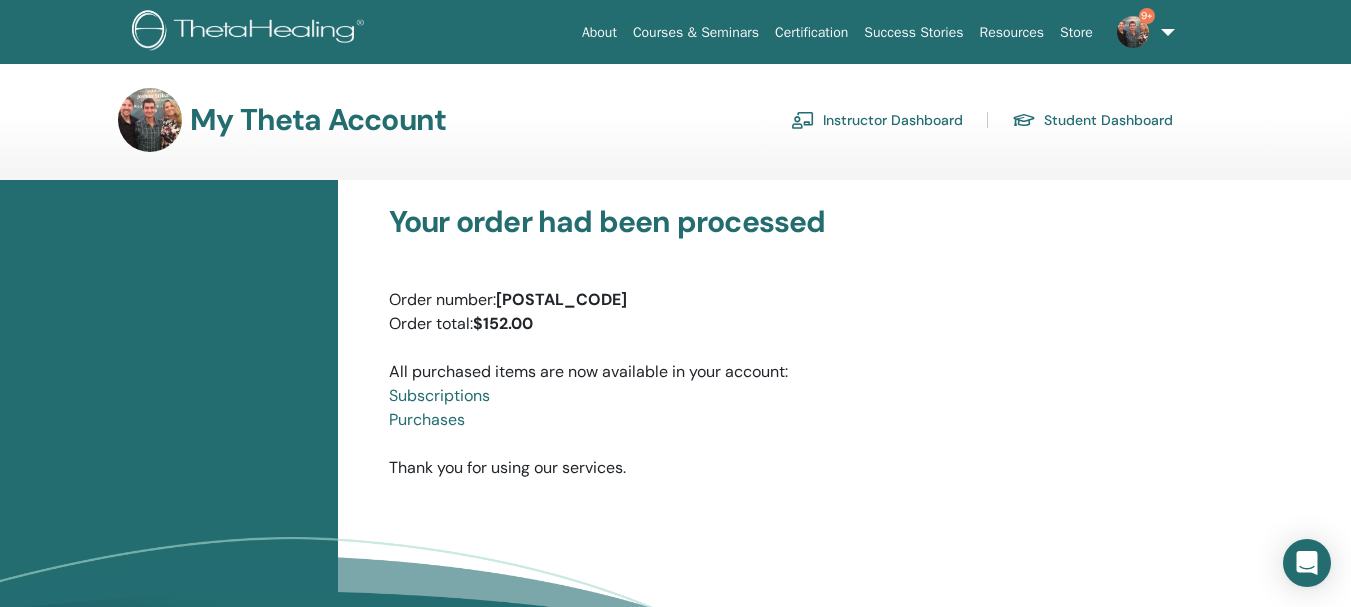 click on "Instructor Dashboard" at bounding box center (877, 120) 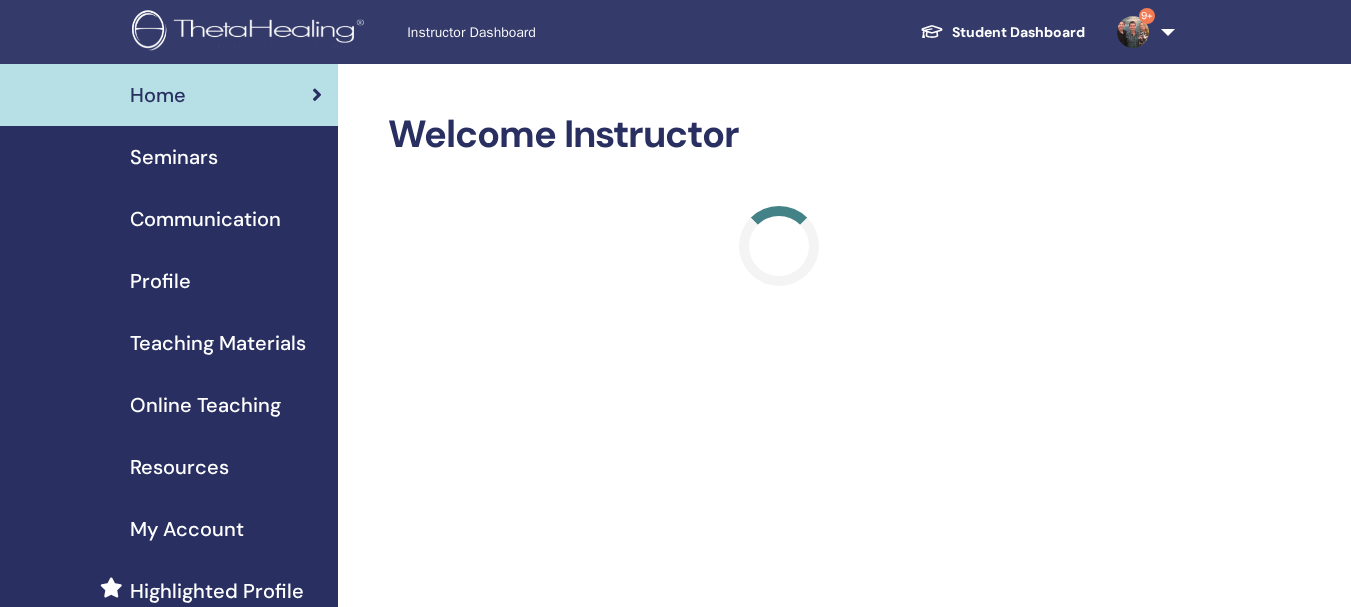 scroll, scrollTop: 100, scrollLeft: 0, axis: vertical 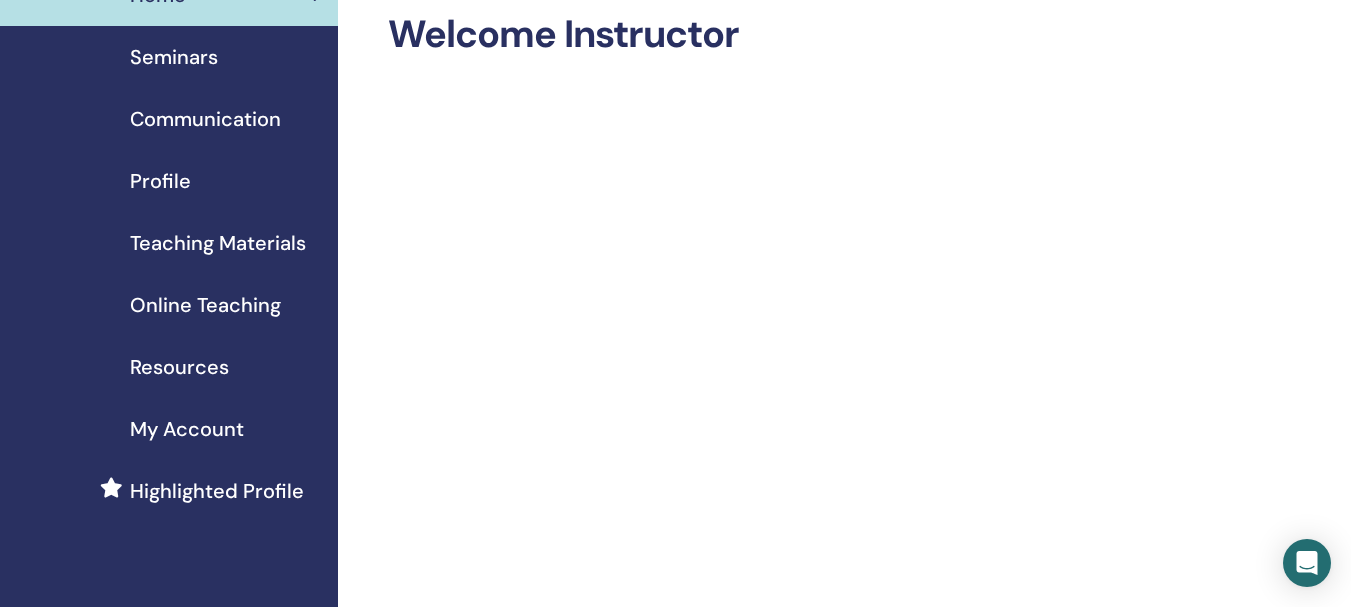 click on "Seminars" at bounding box center [174, 57] 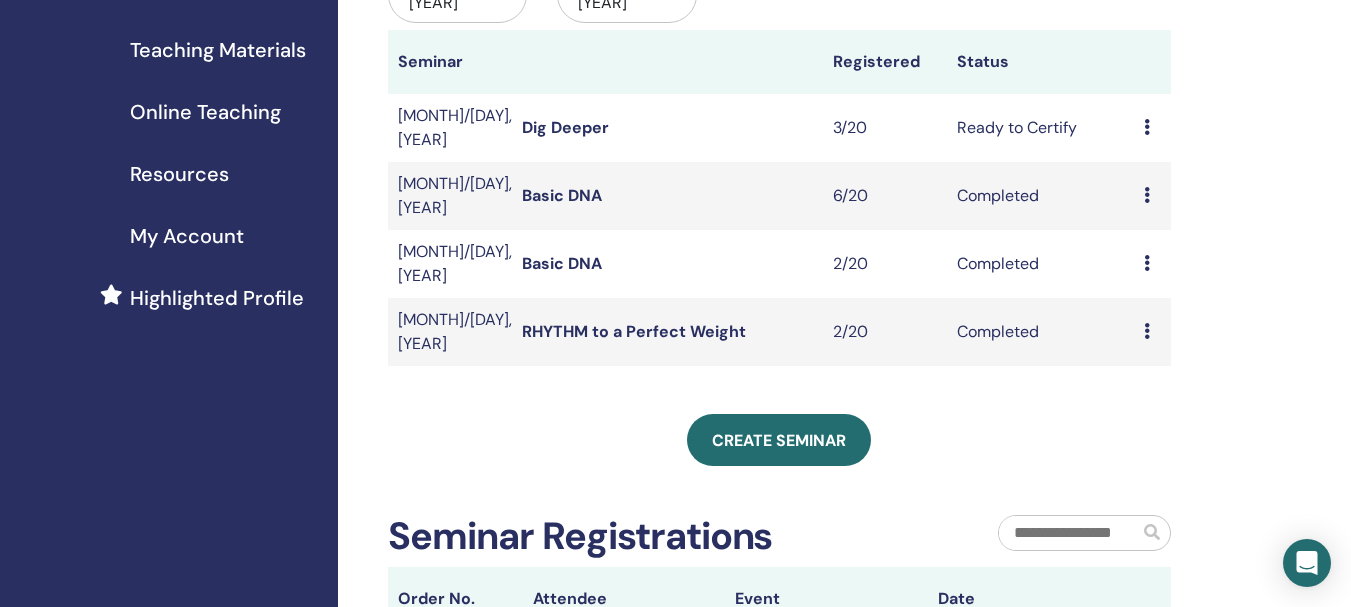 scroll, scrollTop: 300, scrollLeft: 0, axis: vertical 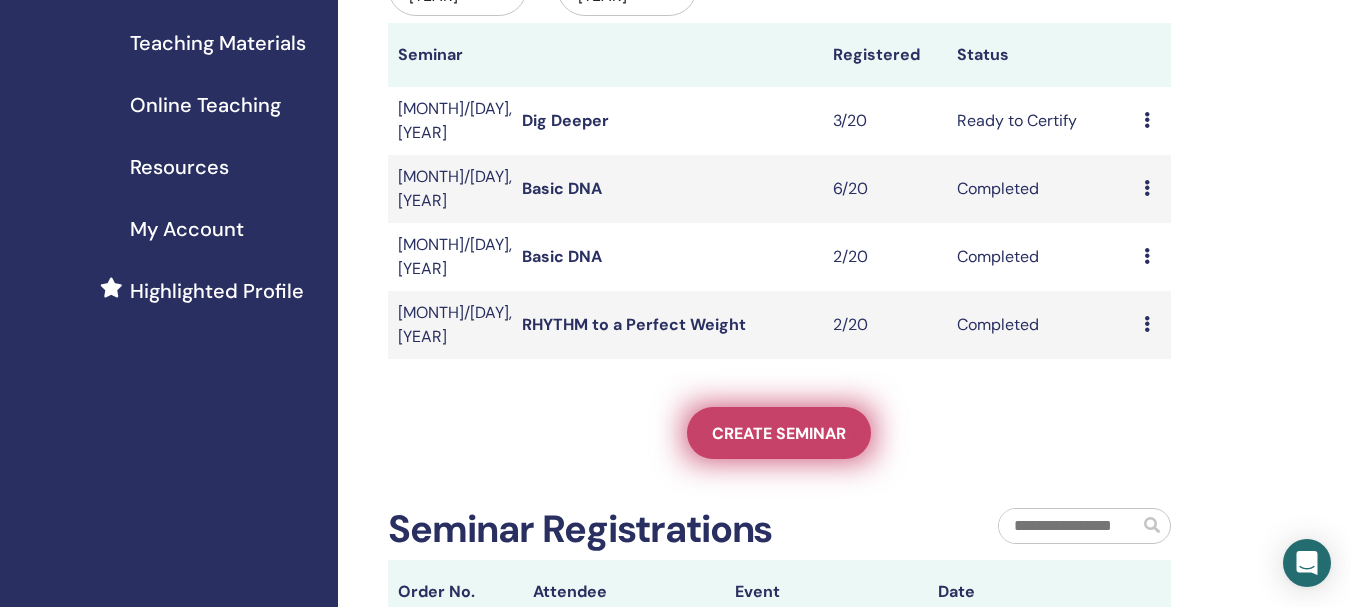 click on "Create seminar" at bounding box center [779, 433] 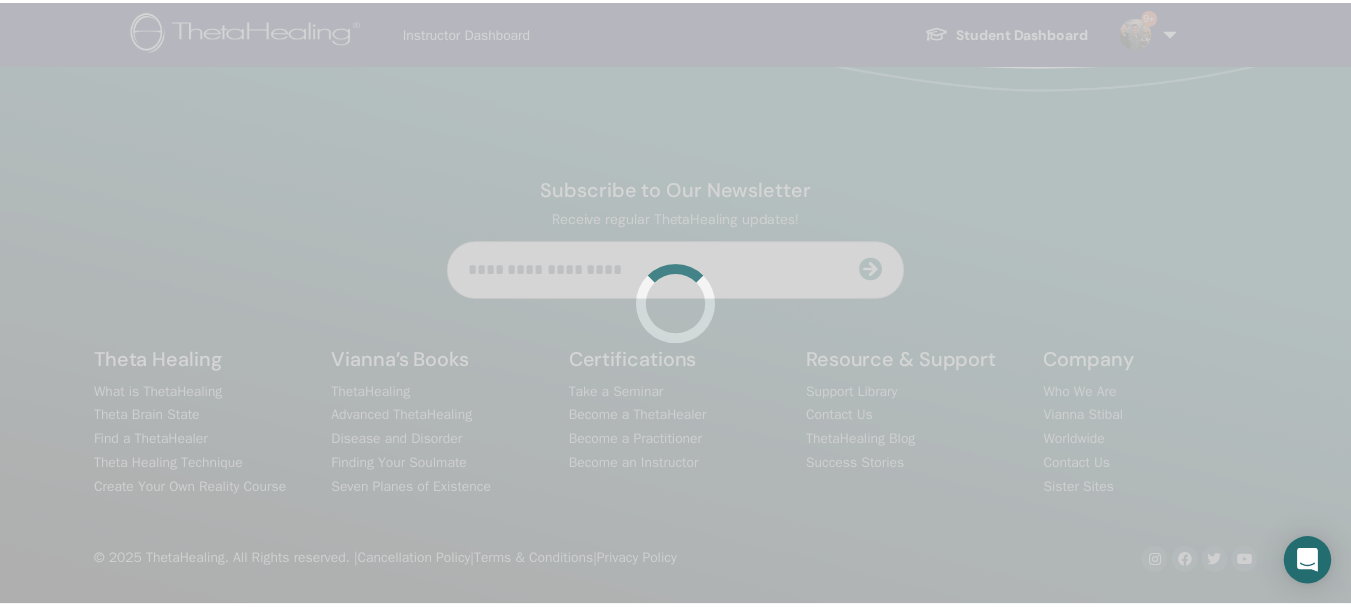 scroll, scrollTop: 0, scrollLeft: 0, axis: both 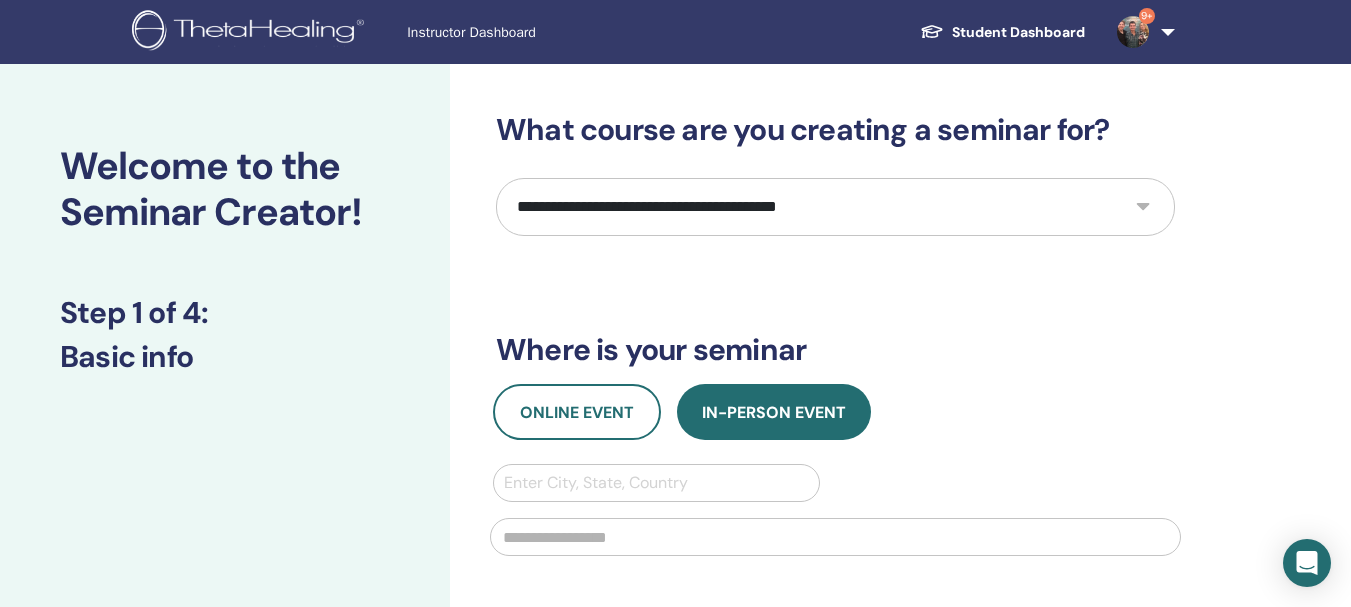 click on "**********" at bounding box center [835, 207] 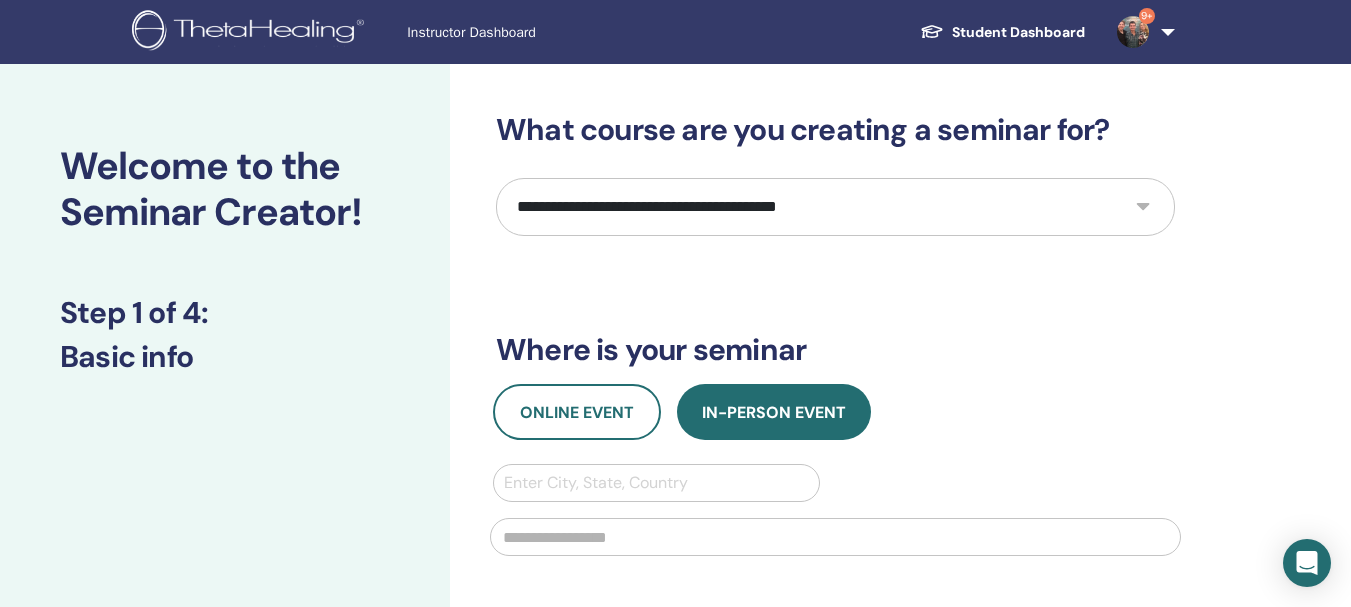 select on "**" 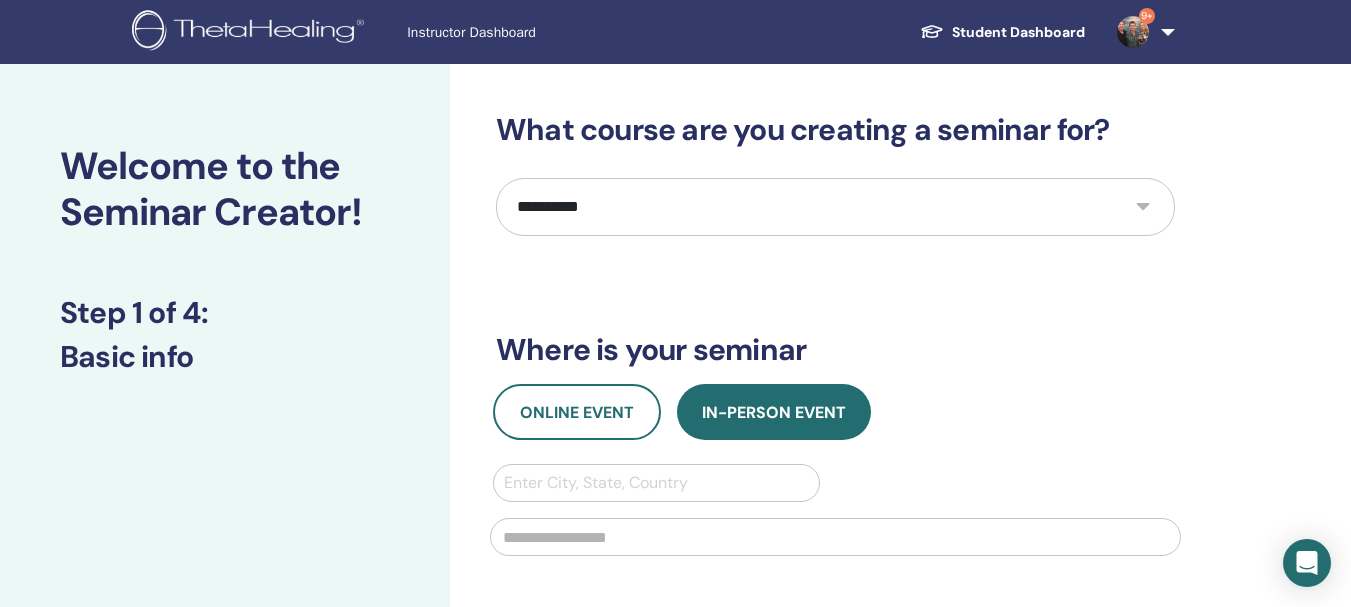 click on "**********" at bounding box center (835, 207) 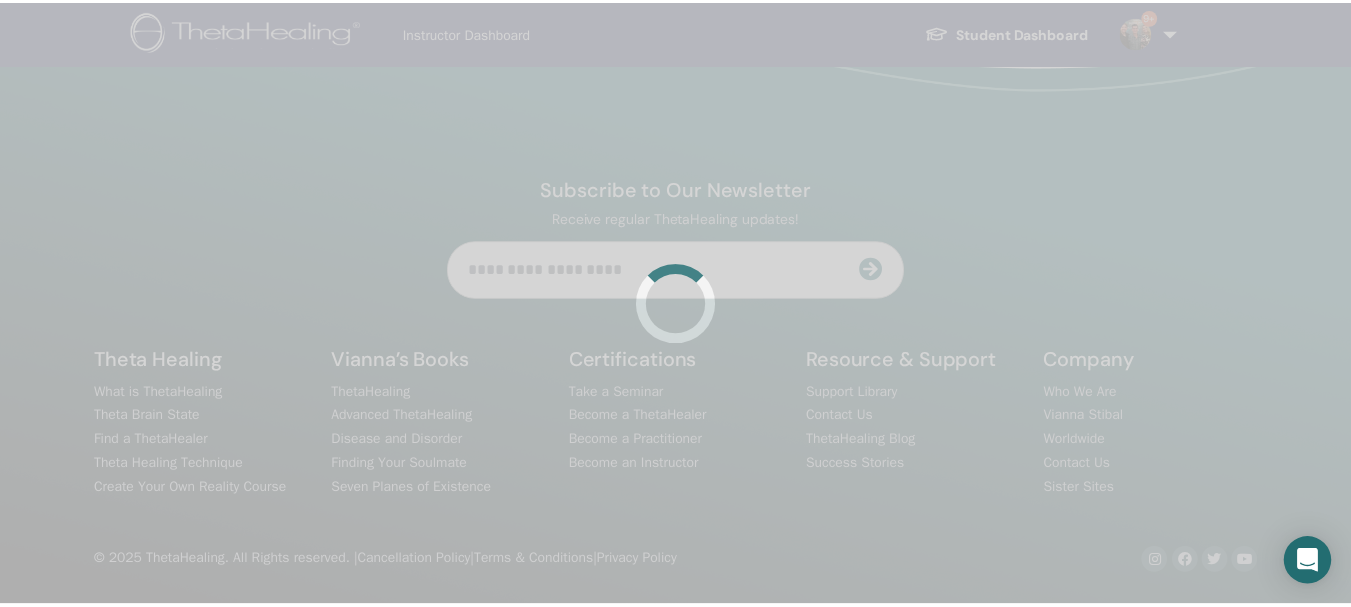scroll, scrollTop: 0, scrollLeft: 0, axis: both 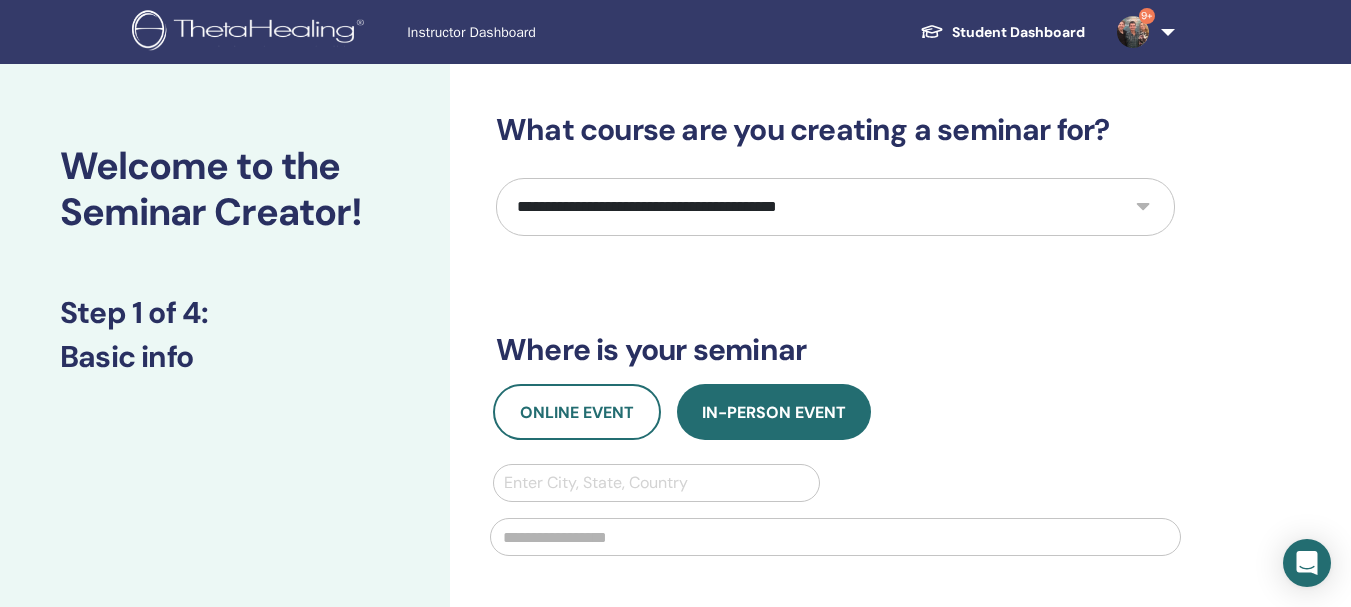 click on "**********" at bounding box center (835, 207) 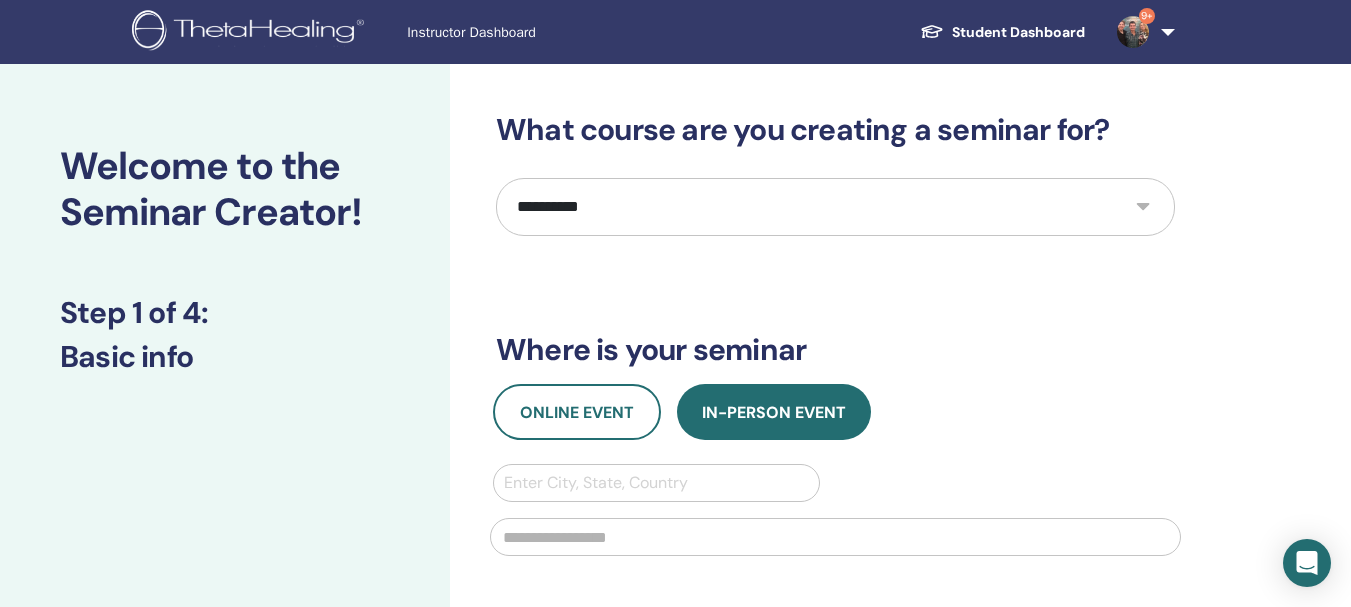 click on "**********" at bounding box center [835, 207] 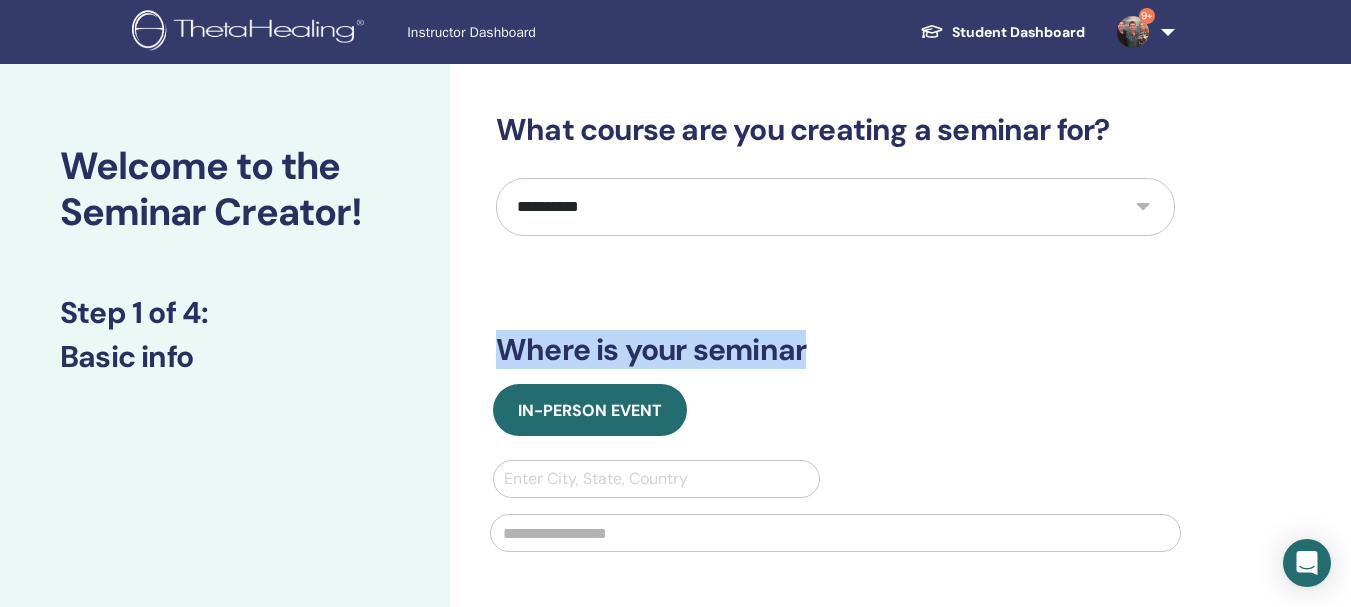 drag, startPoint x: 499, startPoint y: 349, endPoint x: 831, endPoint y: 353, distance: 332.0241 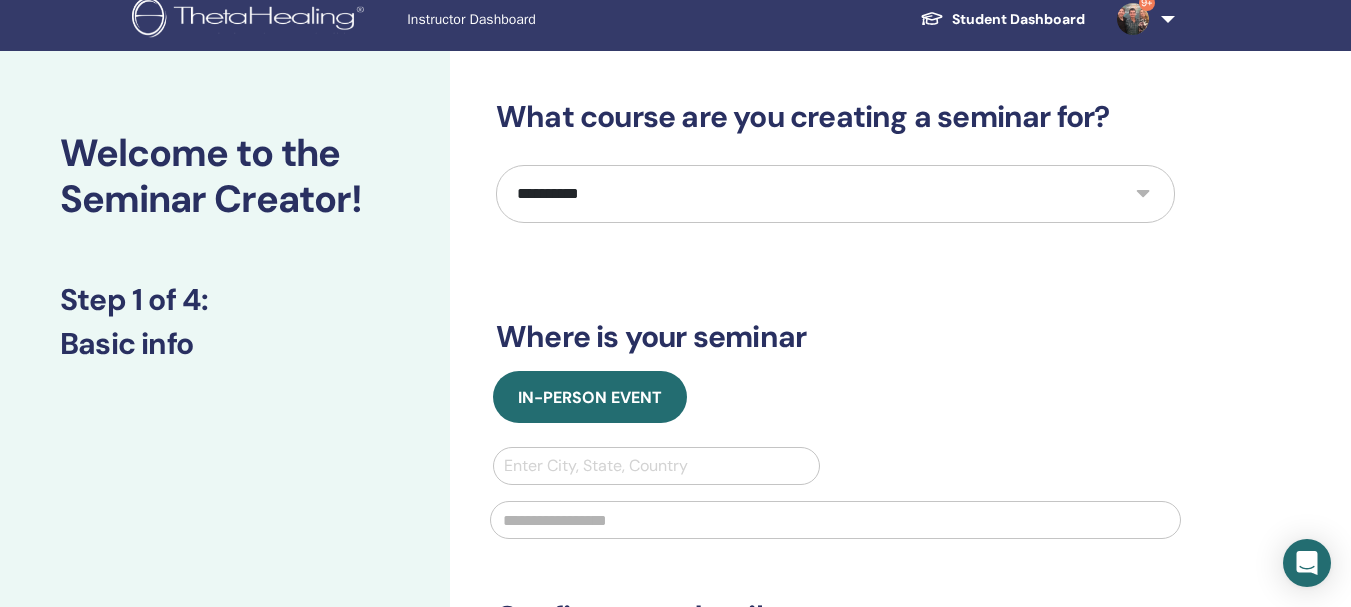 scroll, scrollTop: 0, scrollLeft: 0, axis: both 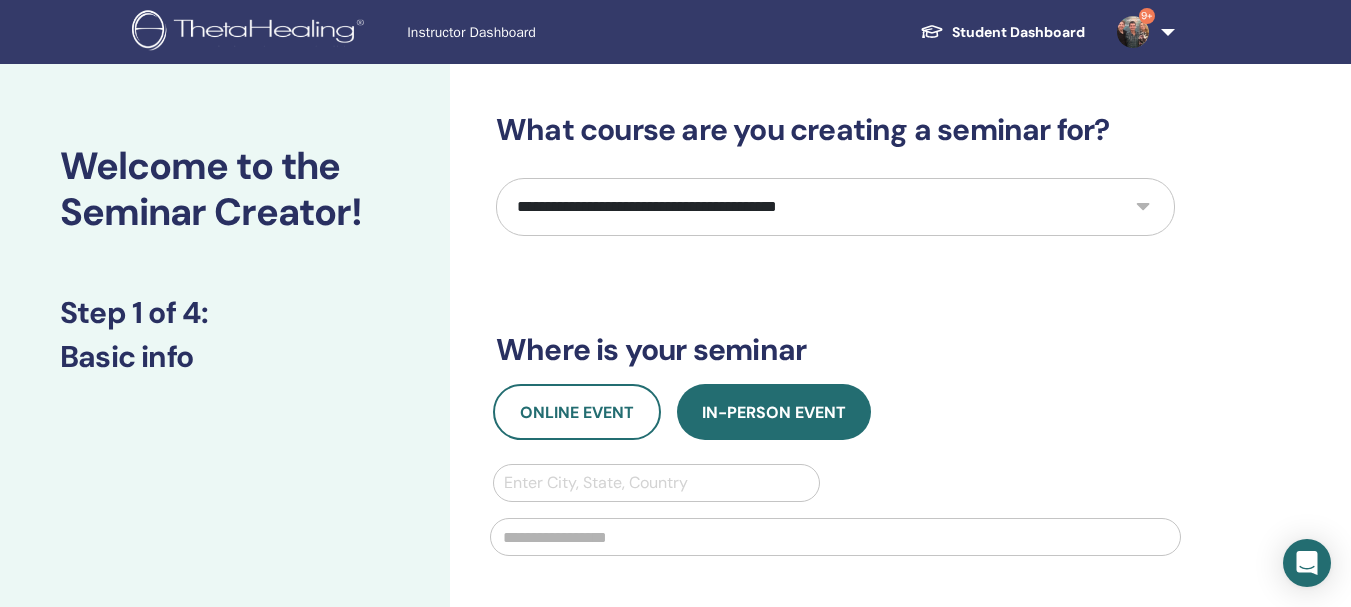 click on "**********" at bounding box center (835, 207) 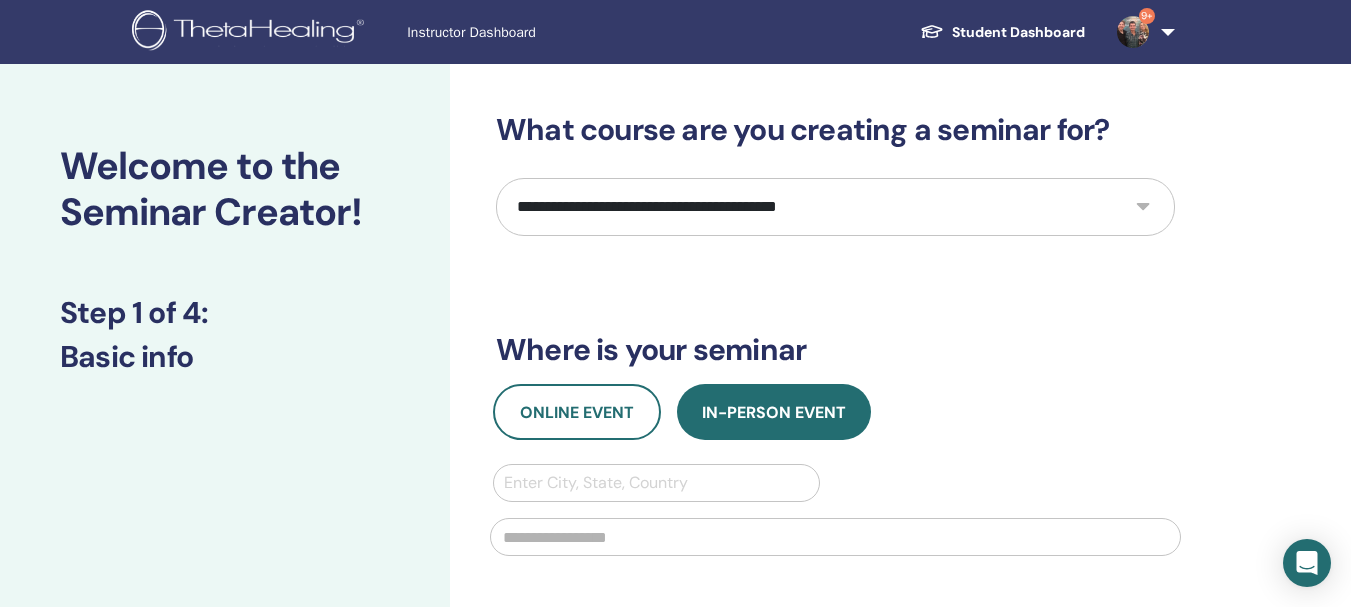 select on "**" 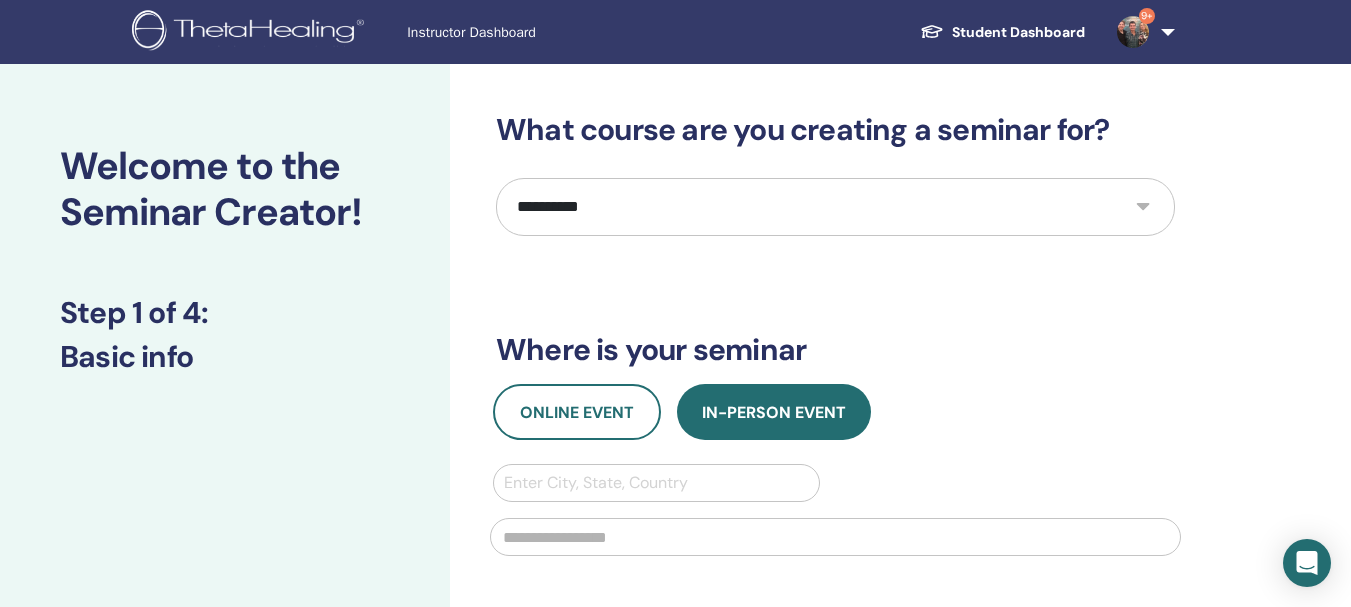 click on "**********" at bounding box center (835, 207) 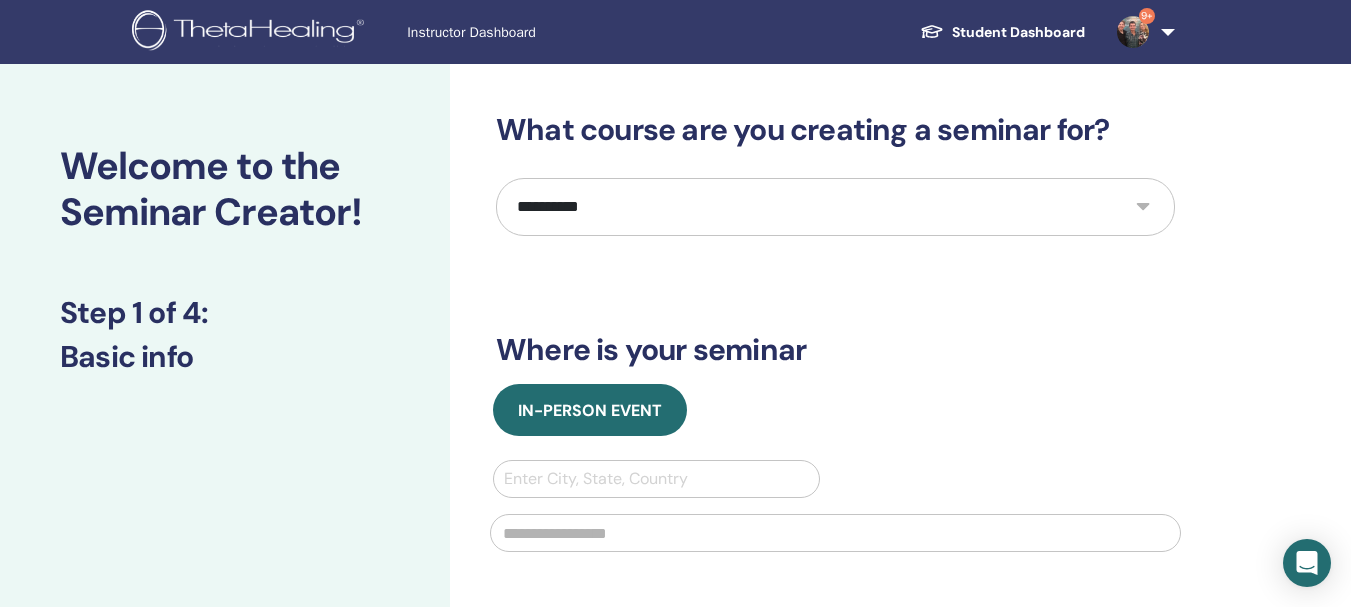 click on "Student Dashboard" at bounding box center (1002, 32) 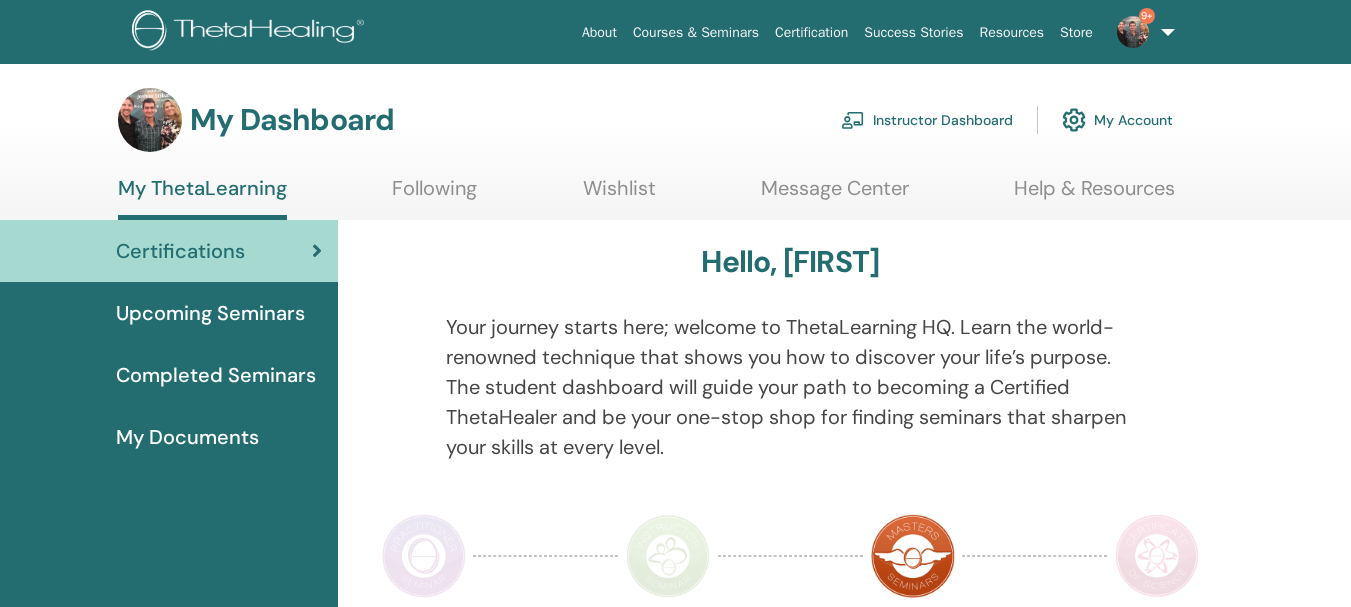 scroll, scrollTop: 0, scrollLeft: 0, axis: both 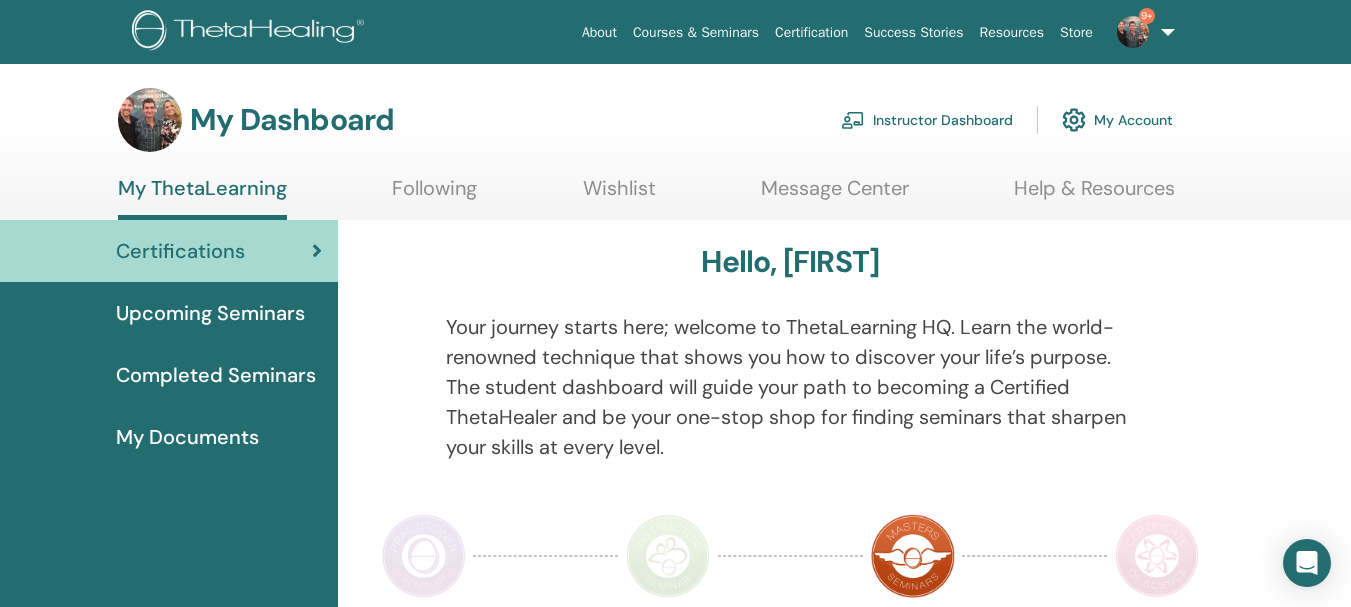 click on "Instructor Dashboard" at bounding box center [927, 120] 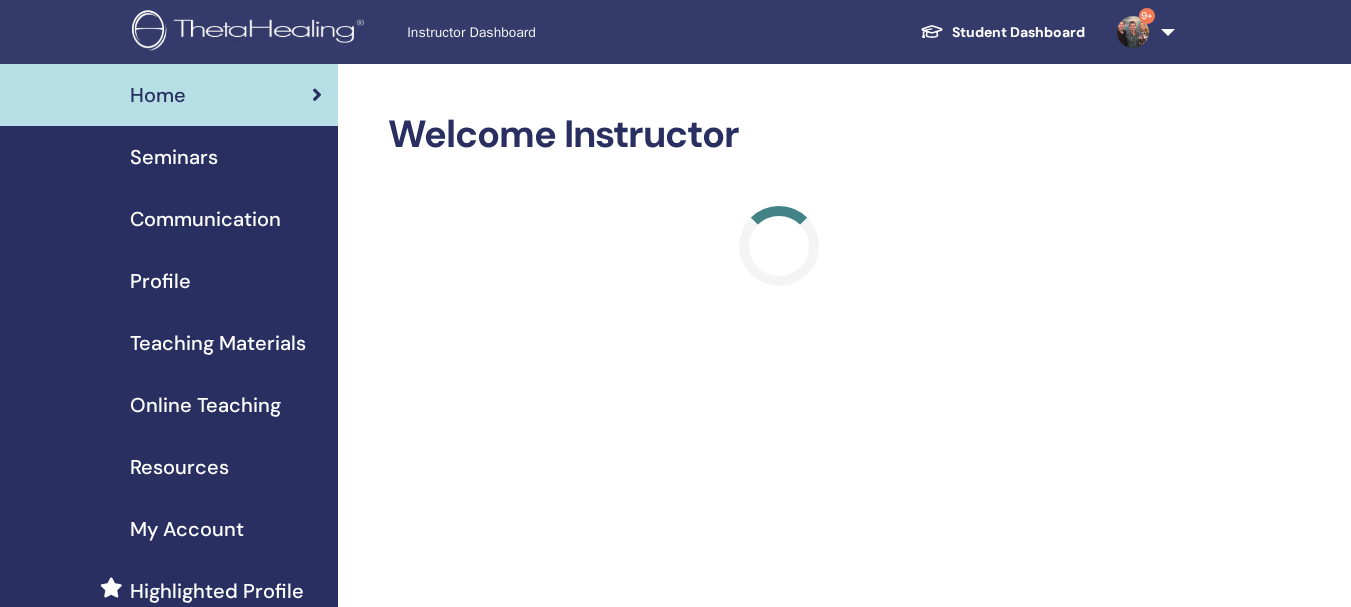 scroll, scrollTop: 0, scrollLeft: 0, axis: both 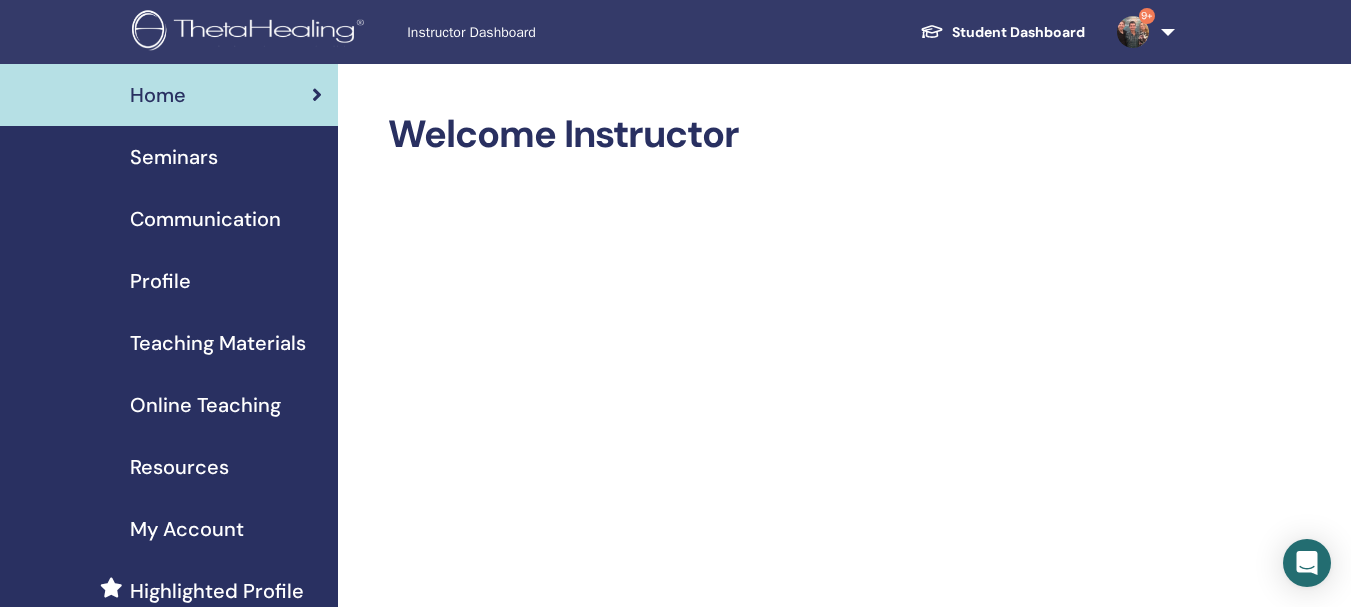 click on "Online Teaching" at bounding box center [205, 405] 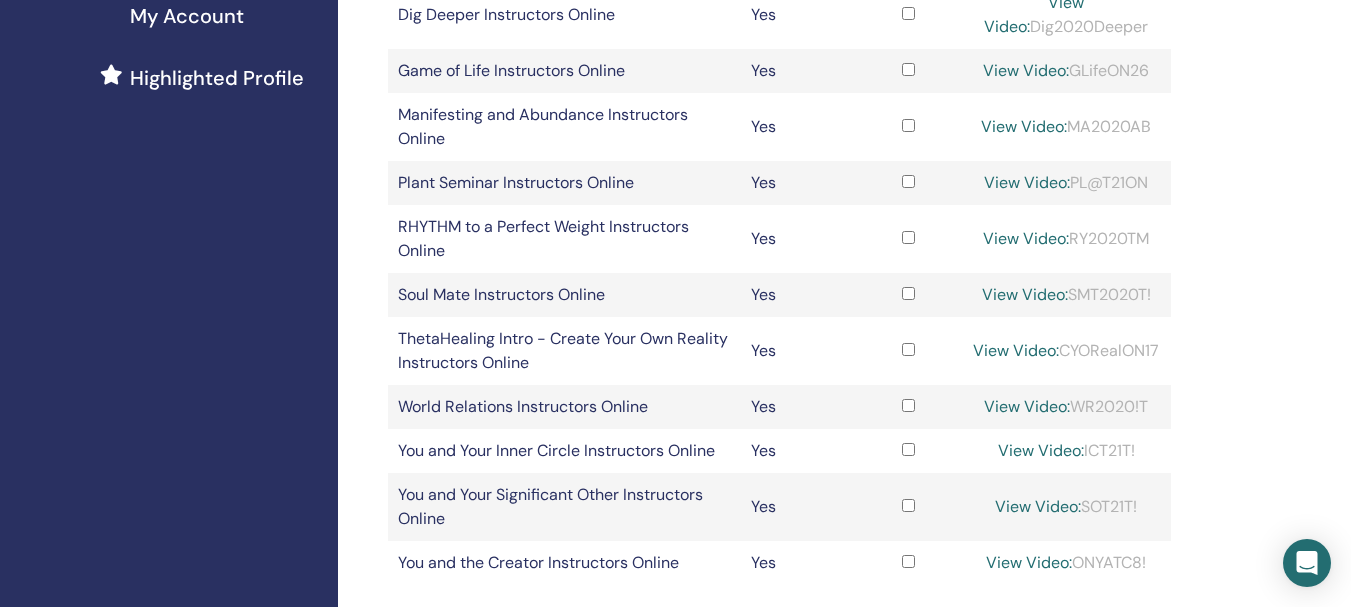 scroll, scrollTop: 500, scrollLeft: 0, axis: vertical 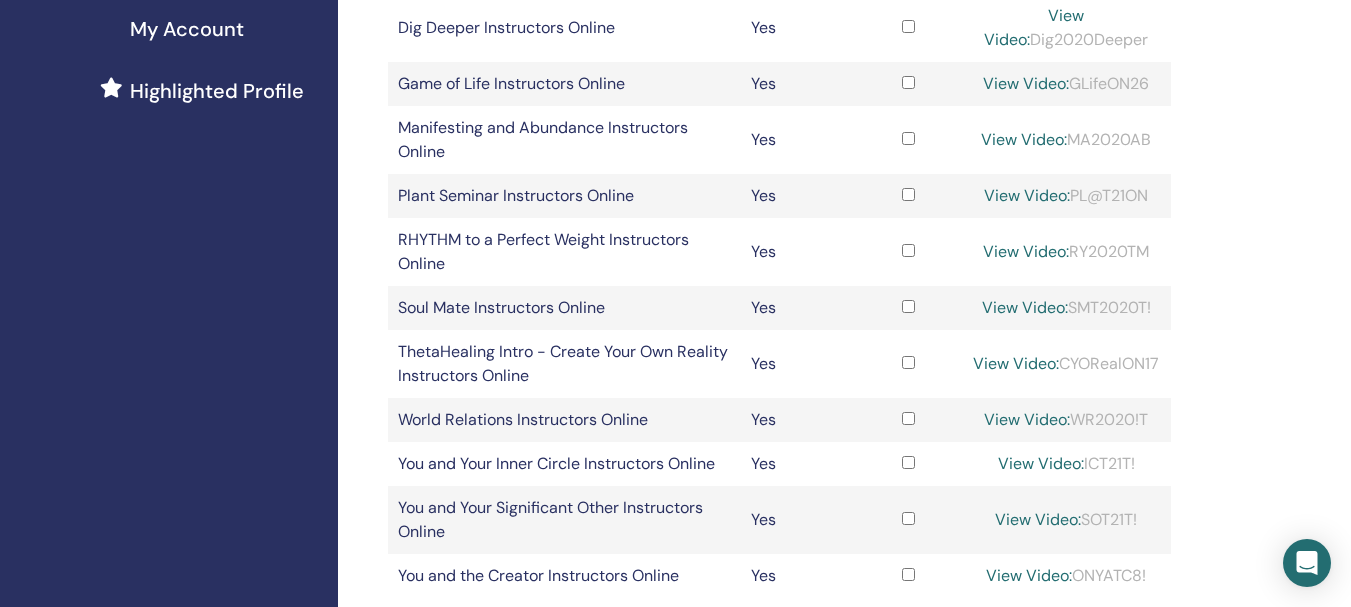drag, startPoint x: 1159, startPoint y: 153, endPoint x: 1080, endPoint y: 152, distance: 79.00633 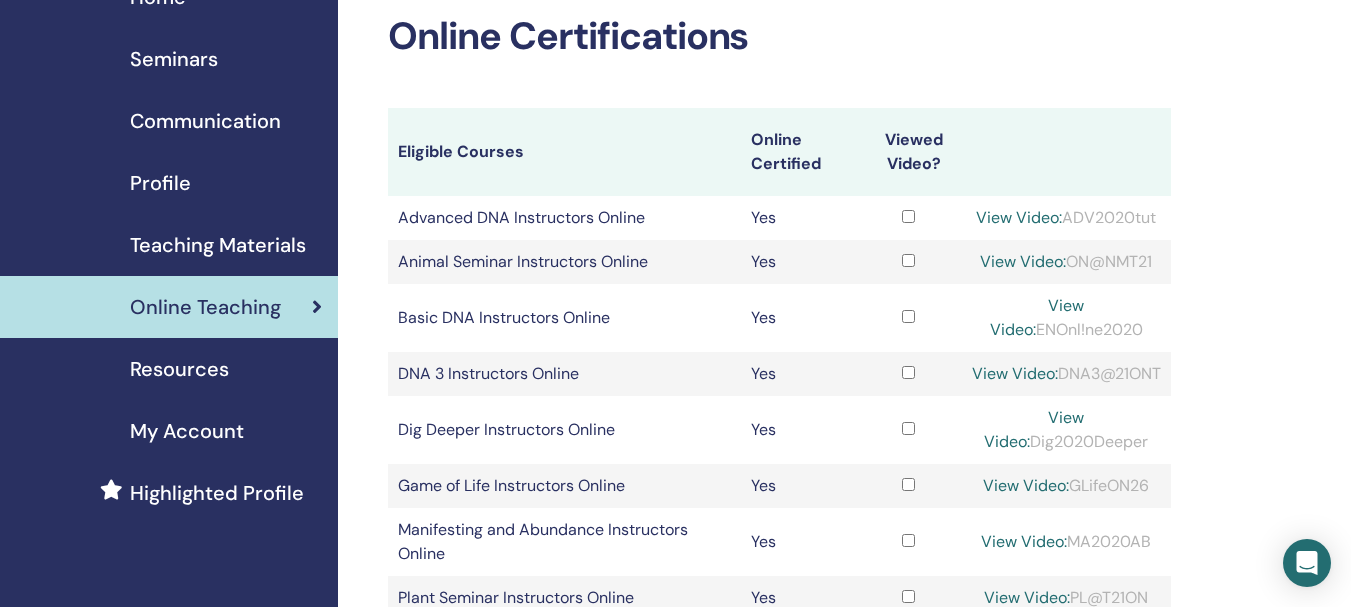 scroll, scrollTop: 0, scrollLeft: 0, axis: both 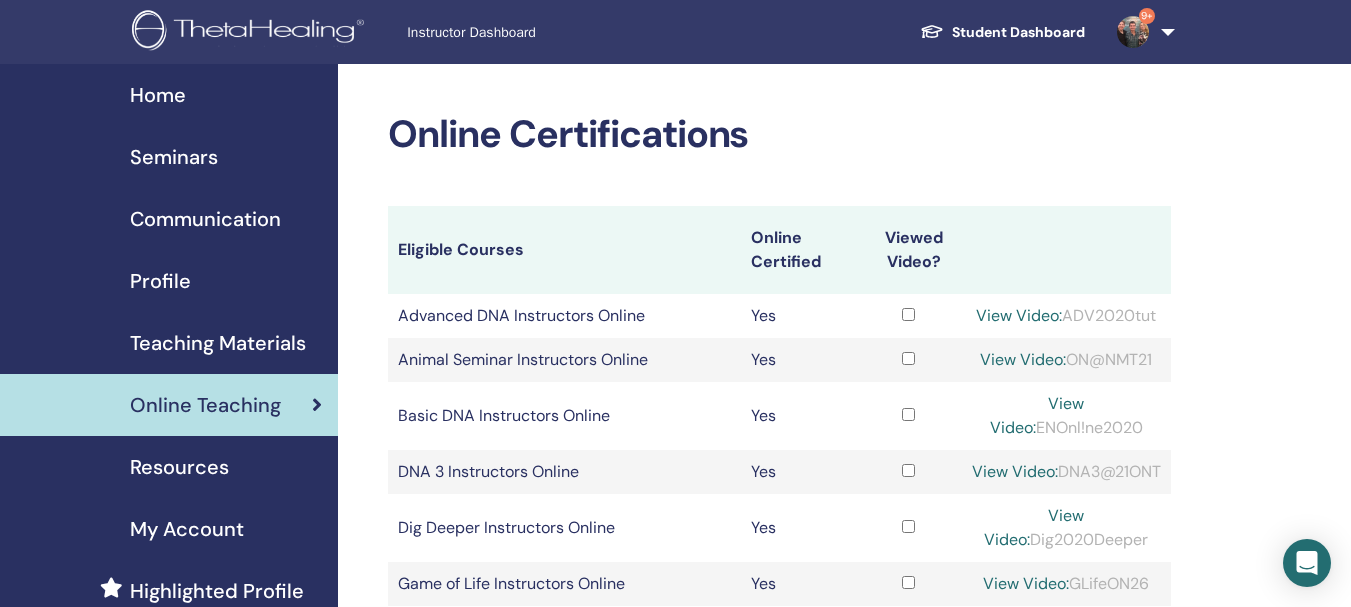 click on "Seminars" at bounding box center (174, 157) 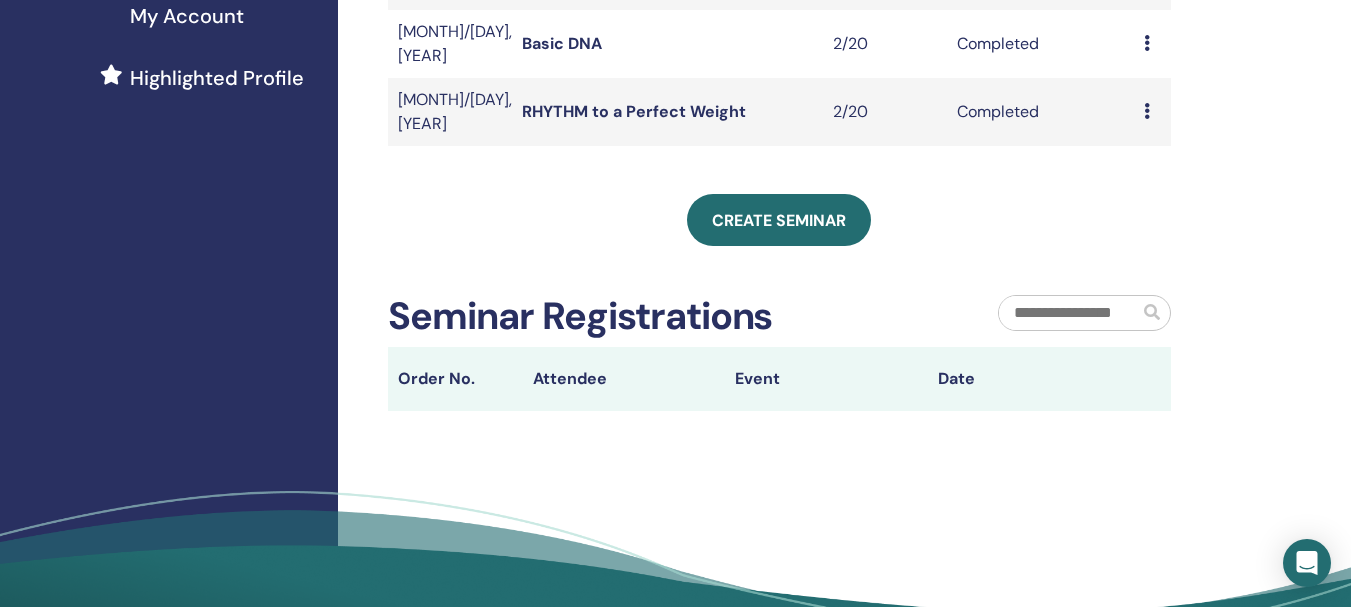 scroll, scrollTop: 400, scrollLeft: 0, axis: vertical 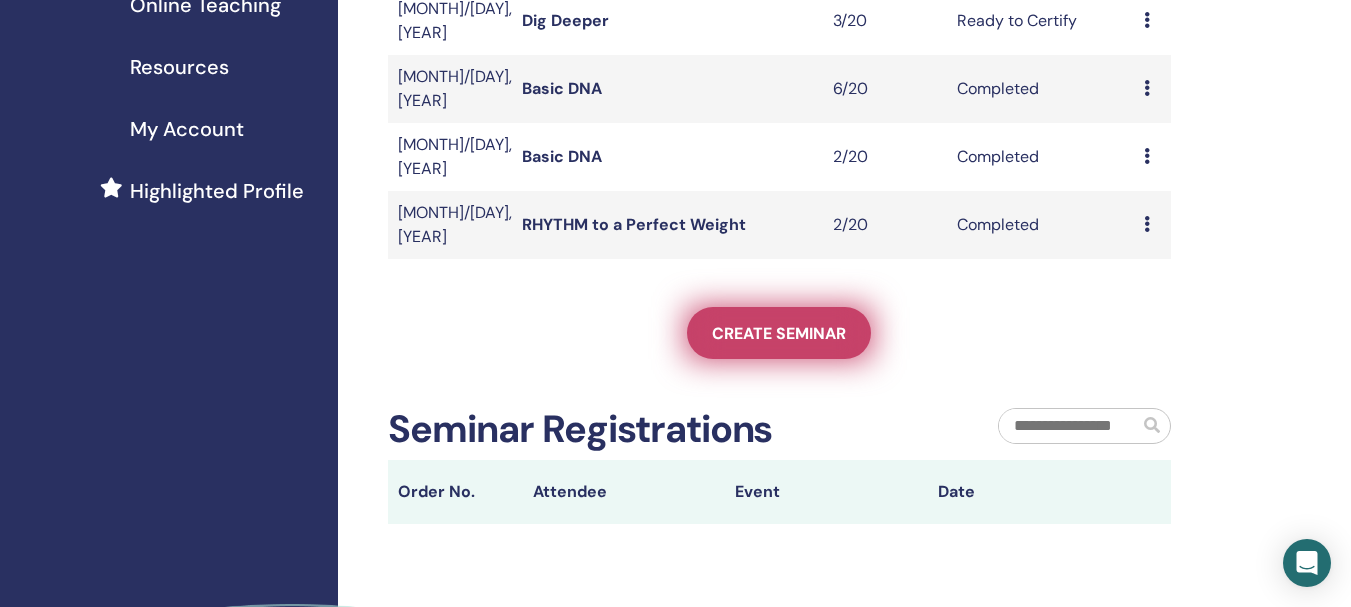 click on "Create seminar" at bounding box center (779, 333) 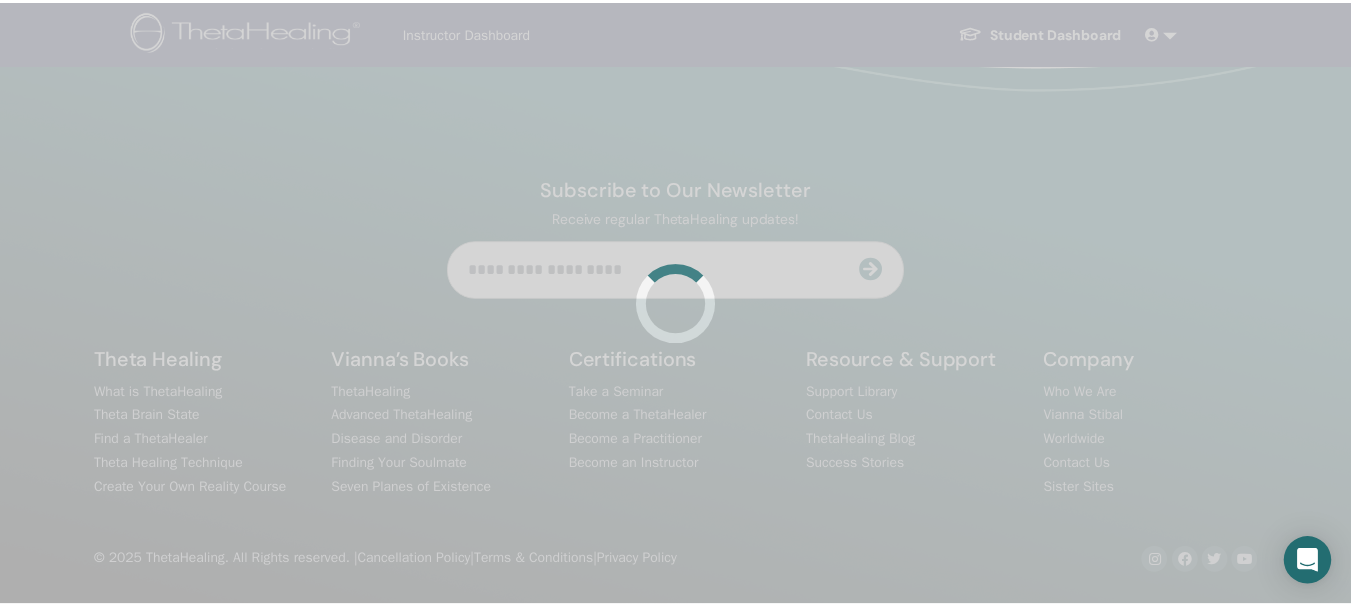 scroll, scrollTop: 0, scrollLeft: 0, axis: both 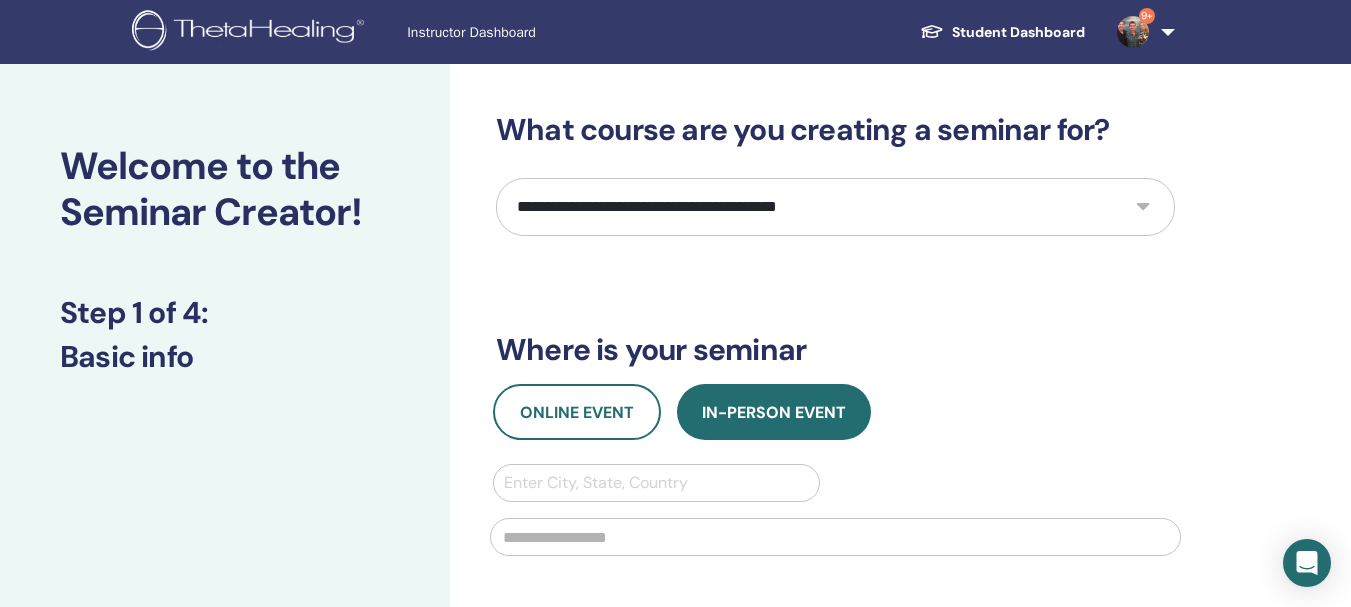 click on "**********" at bounding box center (835, 207) 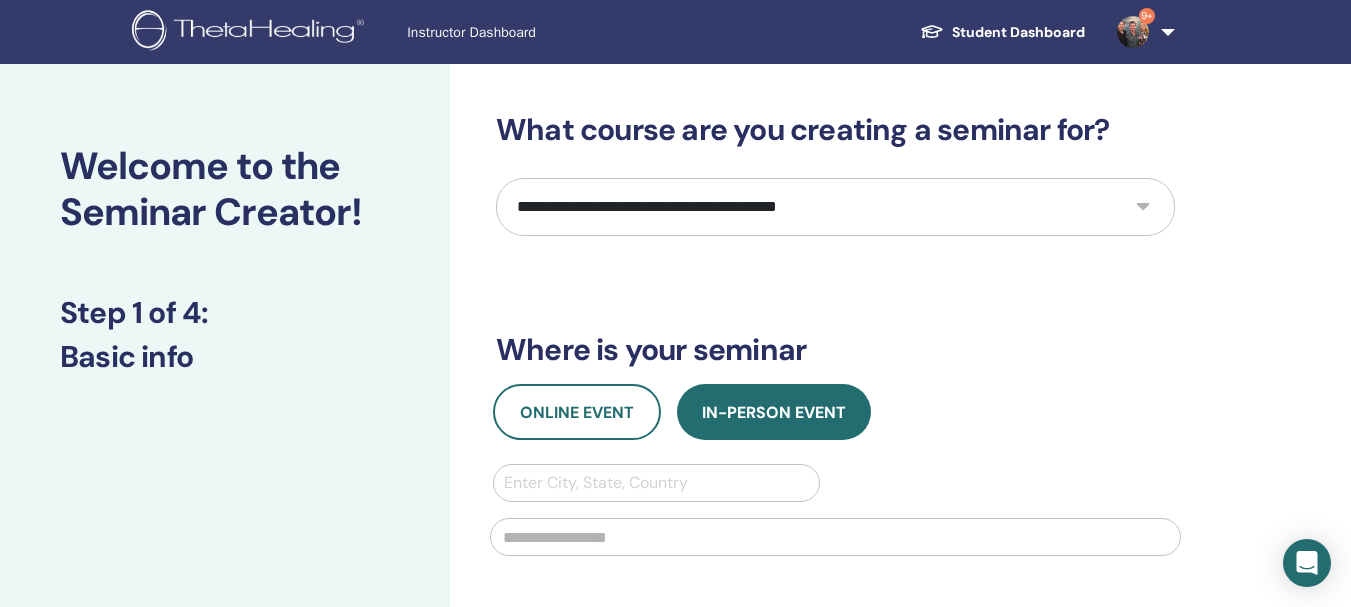 select on "**" 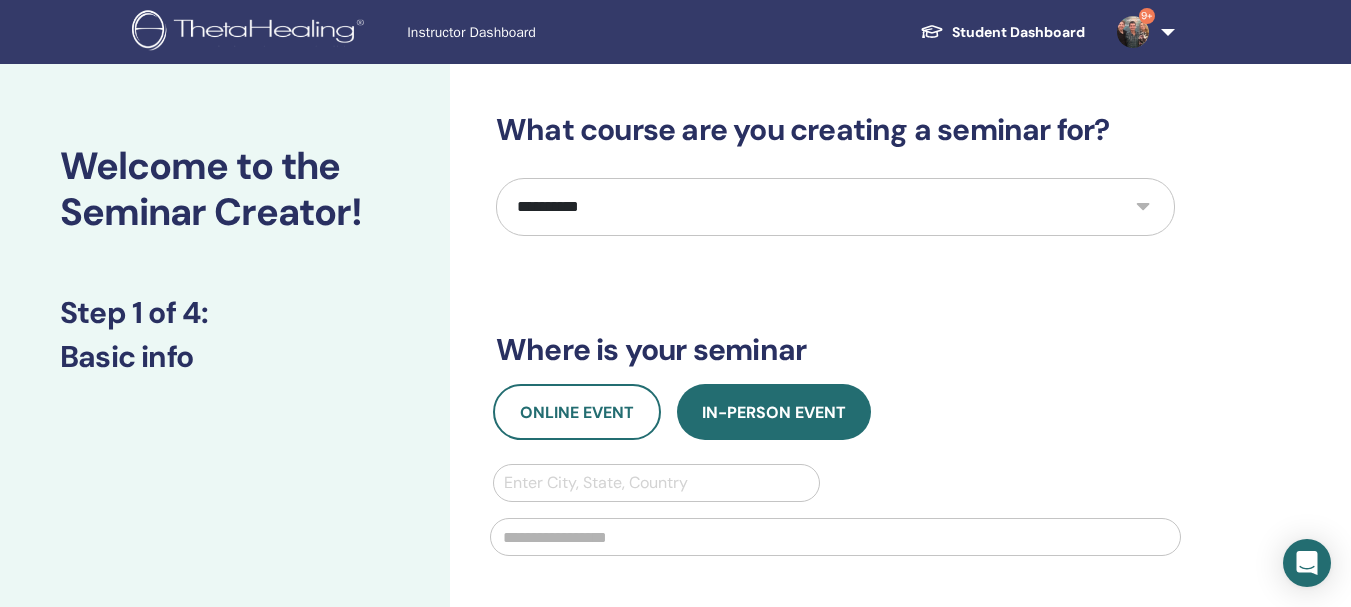 click on "**********" at bounding box center [835, 207] 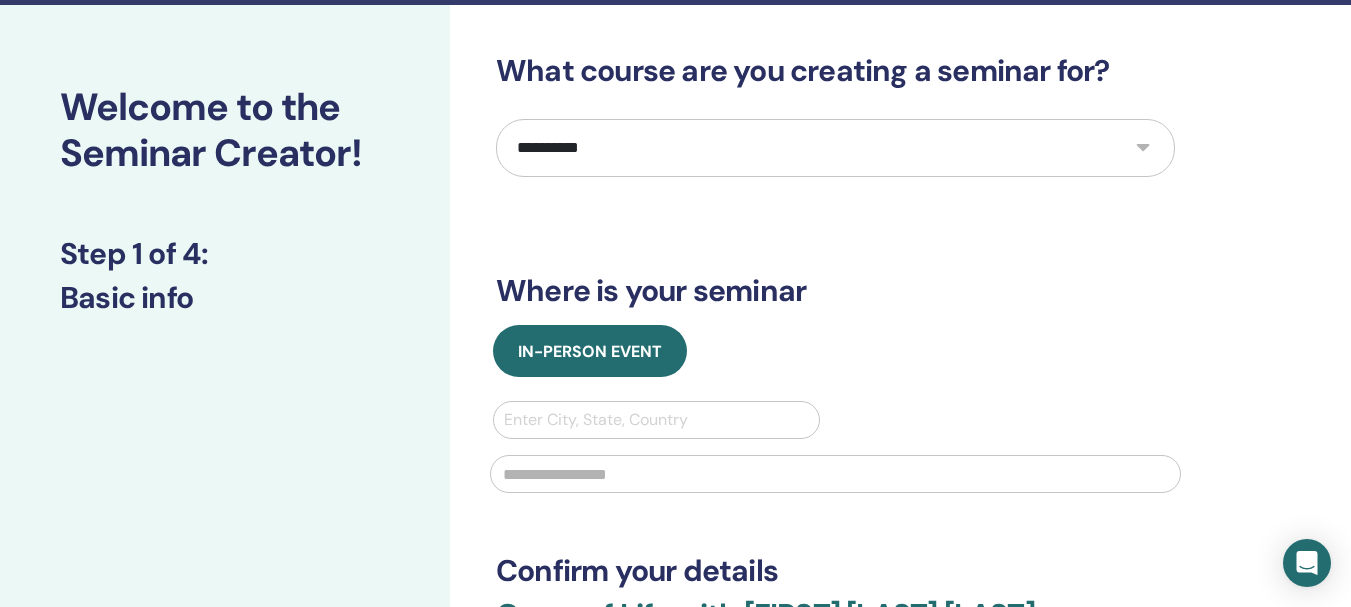 scroll, scrollTop: 0, scrollLeft: 0, axis: both 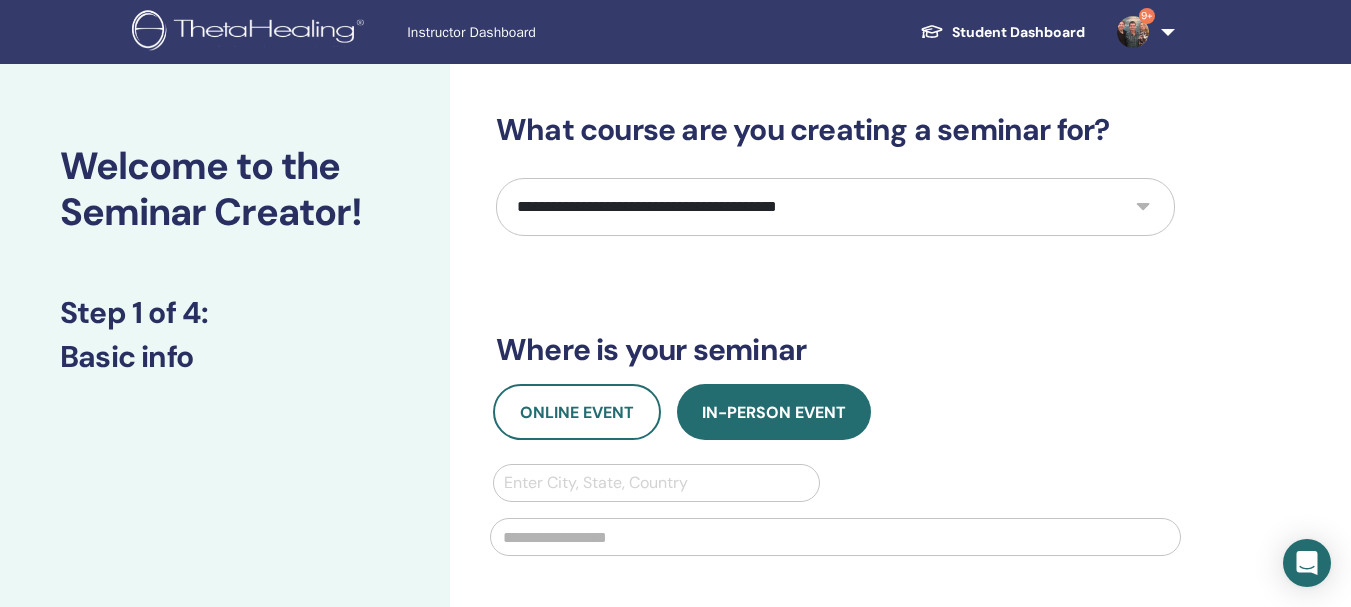 click on "**********" at bounding box center [835, 207] 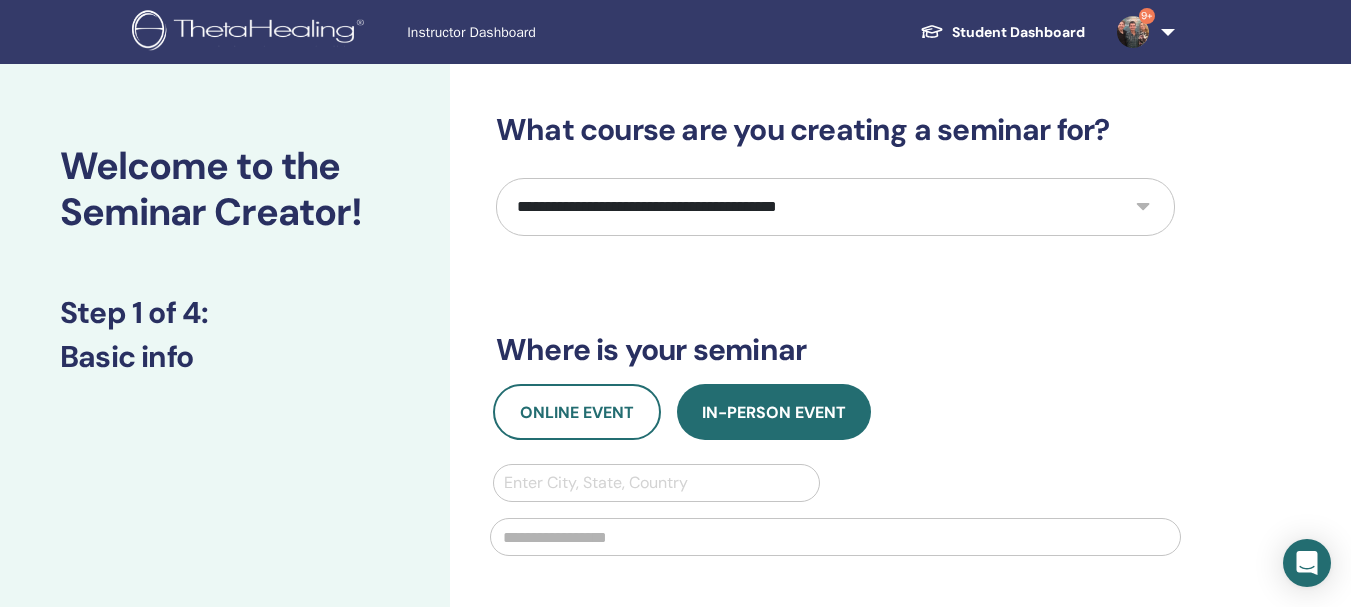 select on "**" 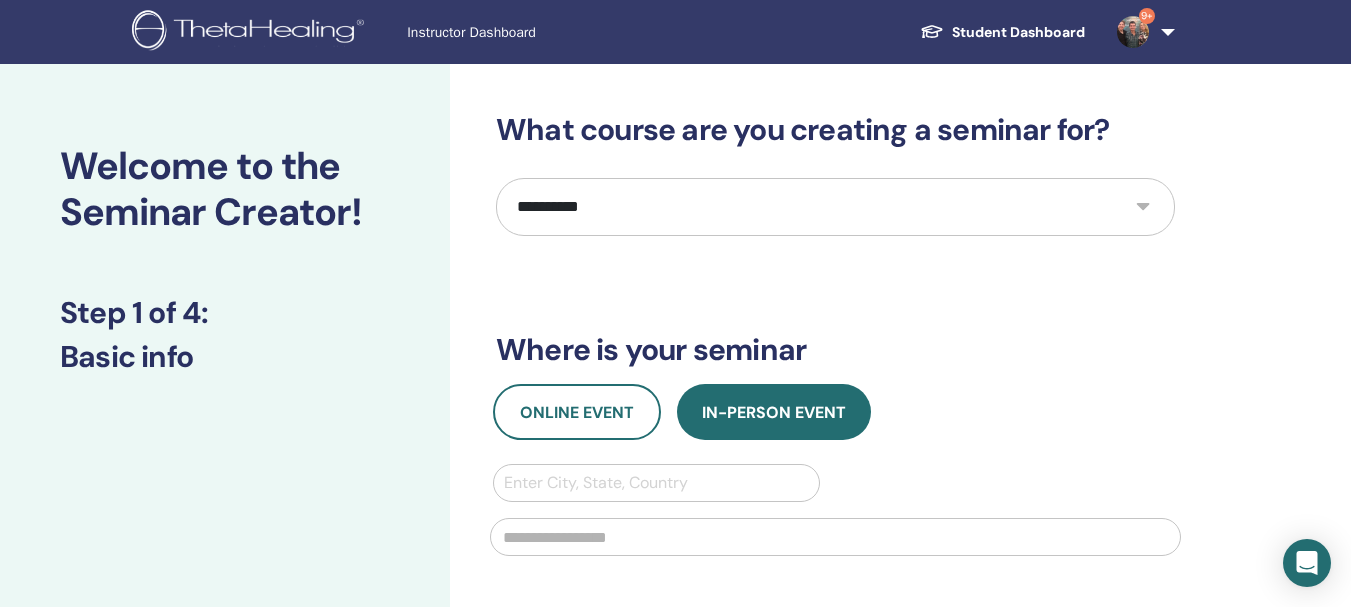 click on "**********" at bounding box center [835, 207] 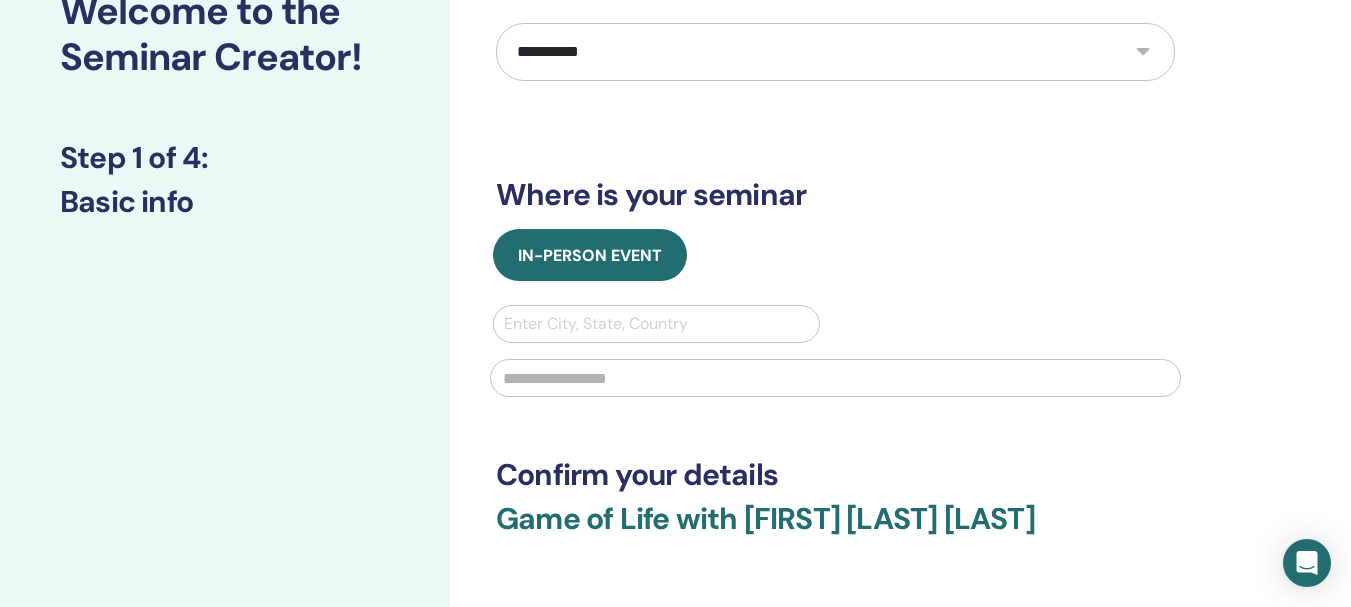 scroll, scrollTop: 0, scrollLeft: 0, axis: both 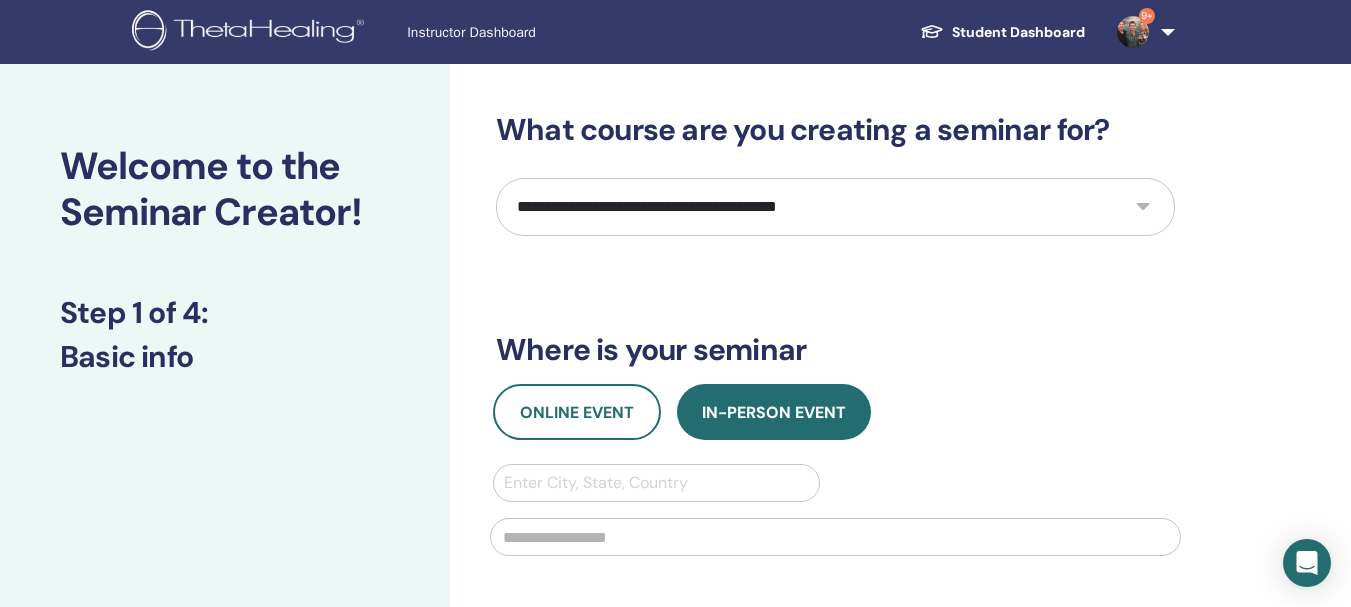click on "**********" at bounding box center [835, 207] 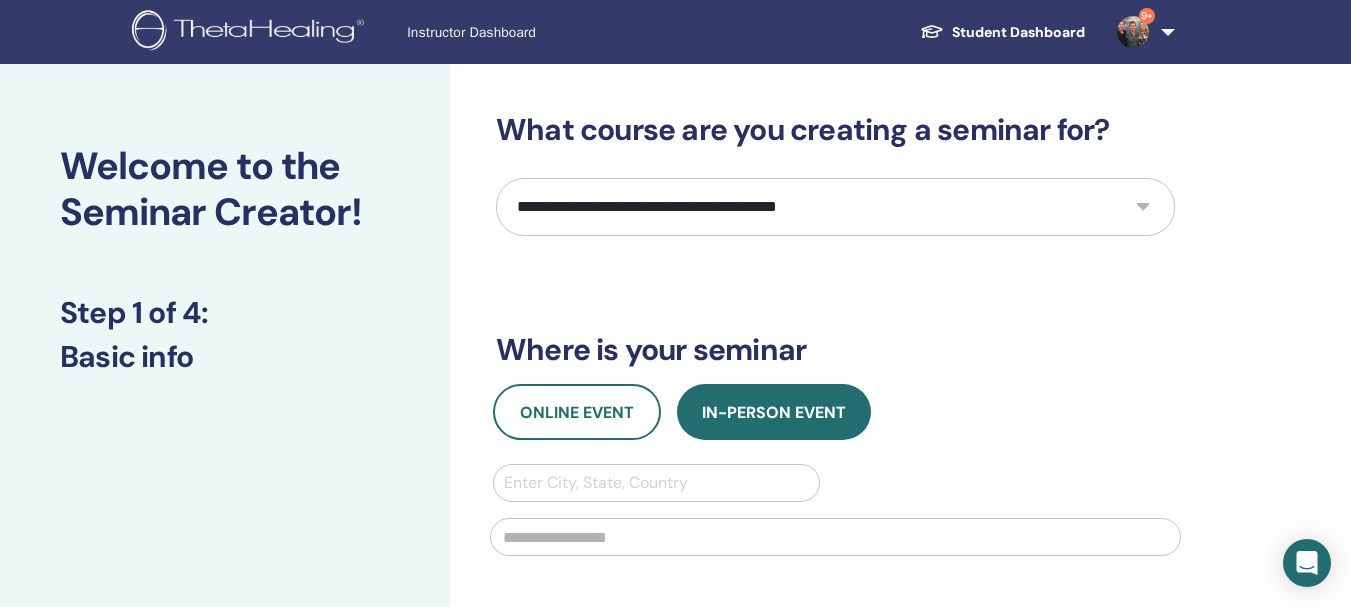 select on "**" 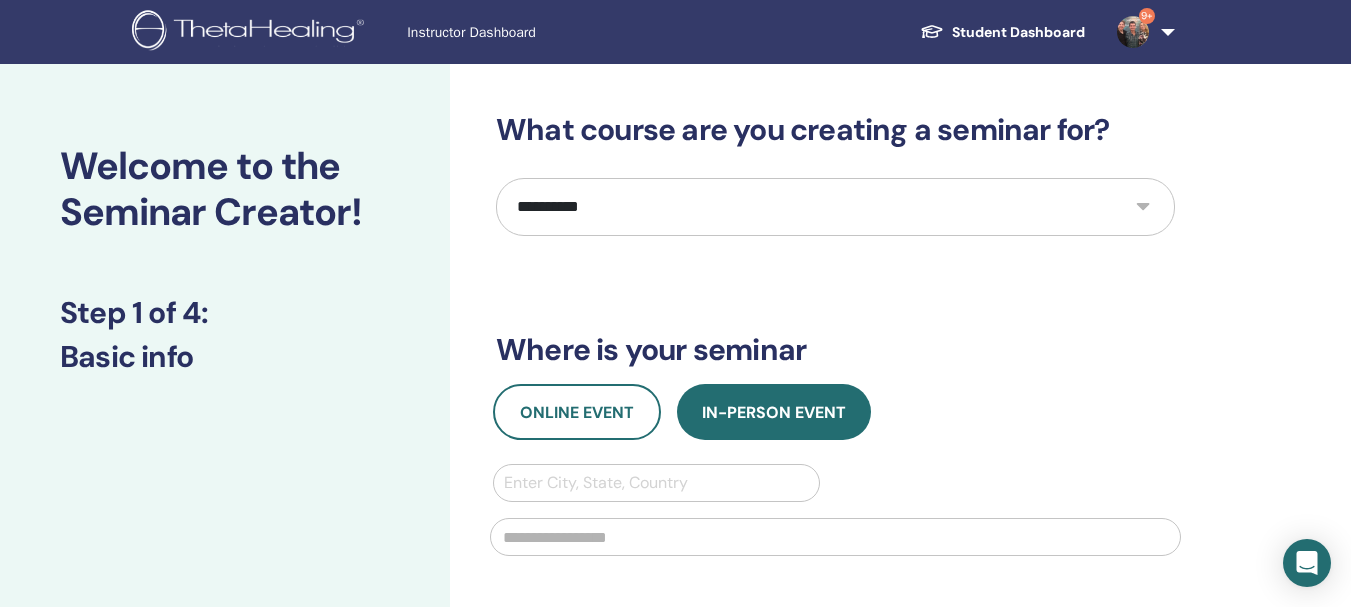 click on "**********" at bounding box center [835, 207] 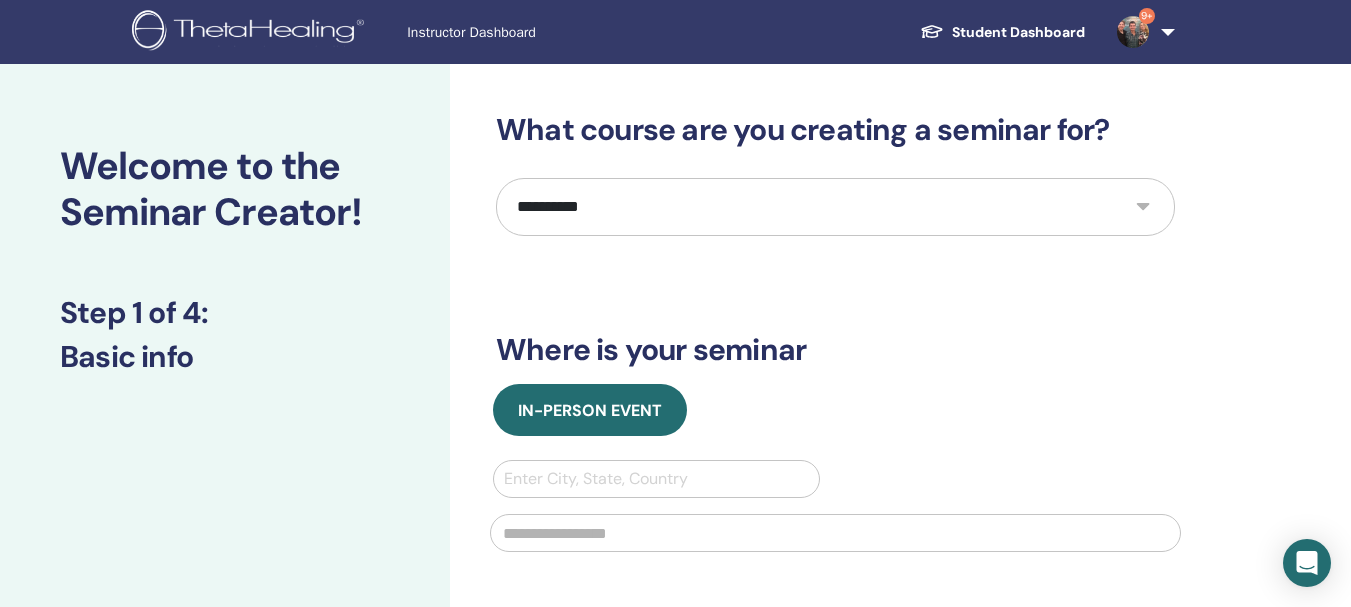 click on "9+" at bounding box center (1133, 31) 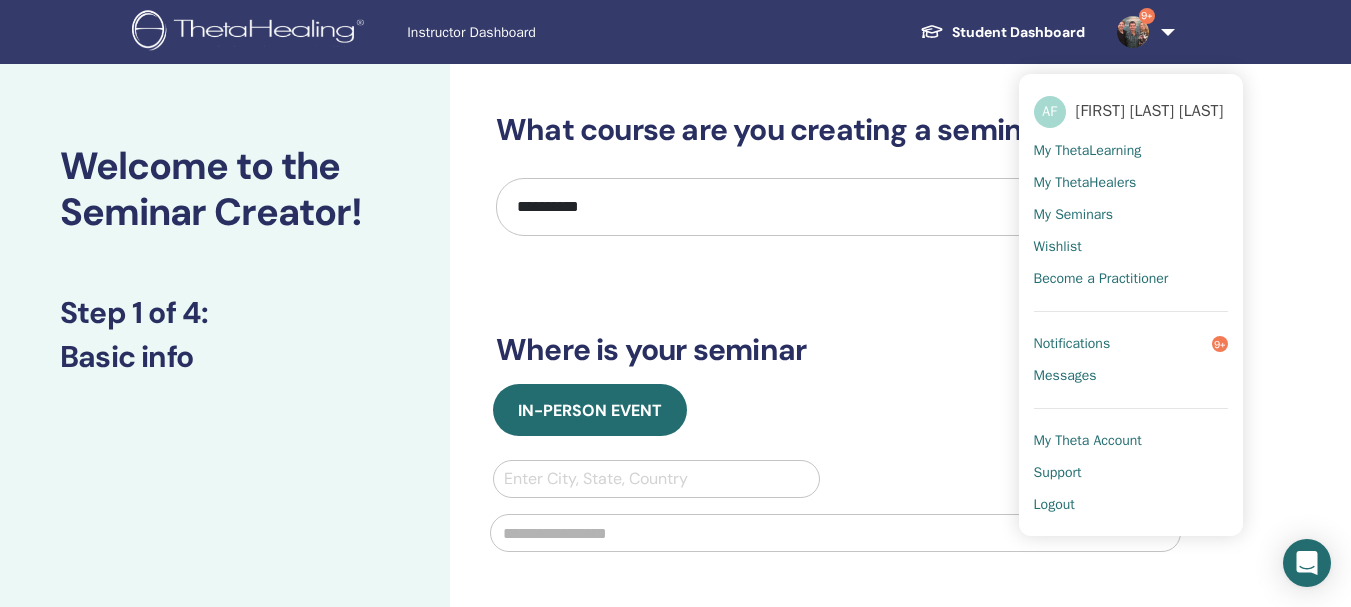 click on "Logout" at bounding box center (1054, 505) 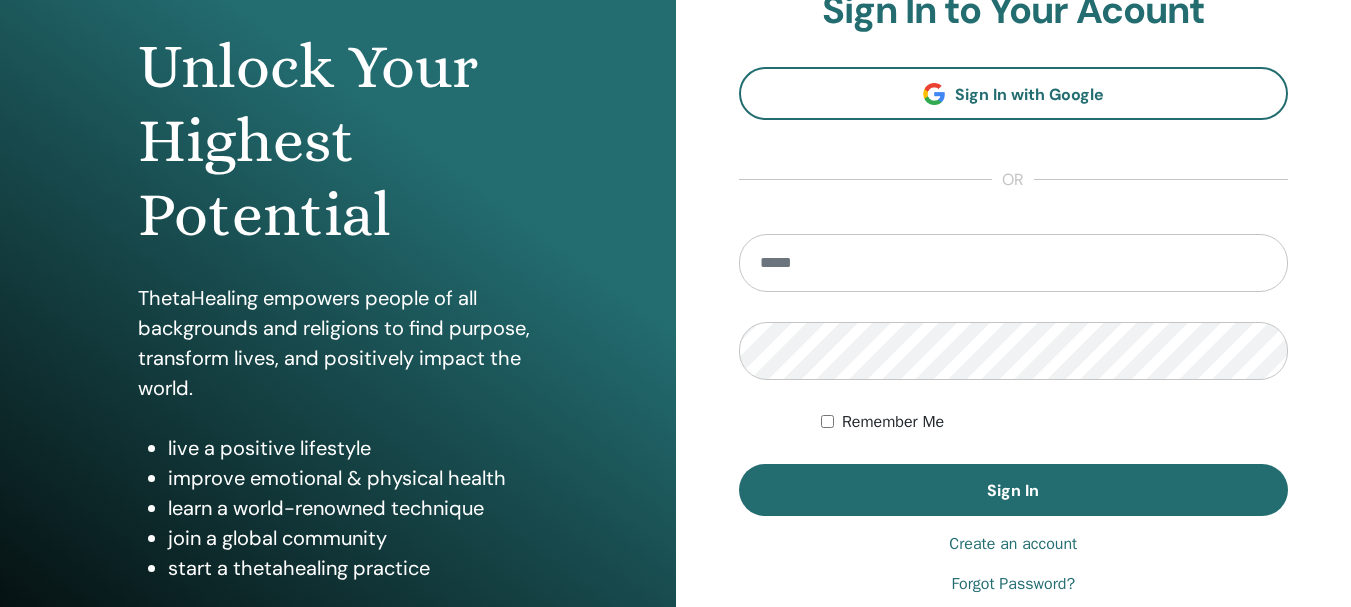 scroll, scrollTop: 0, scrollLeft: 0, axis: both 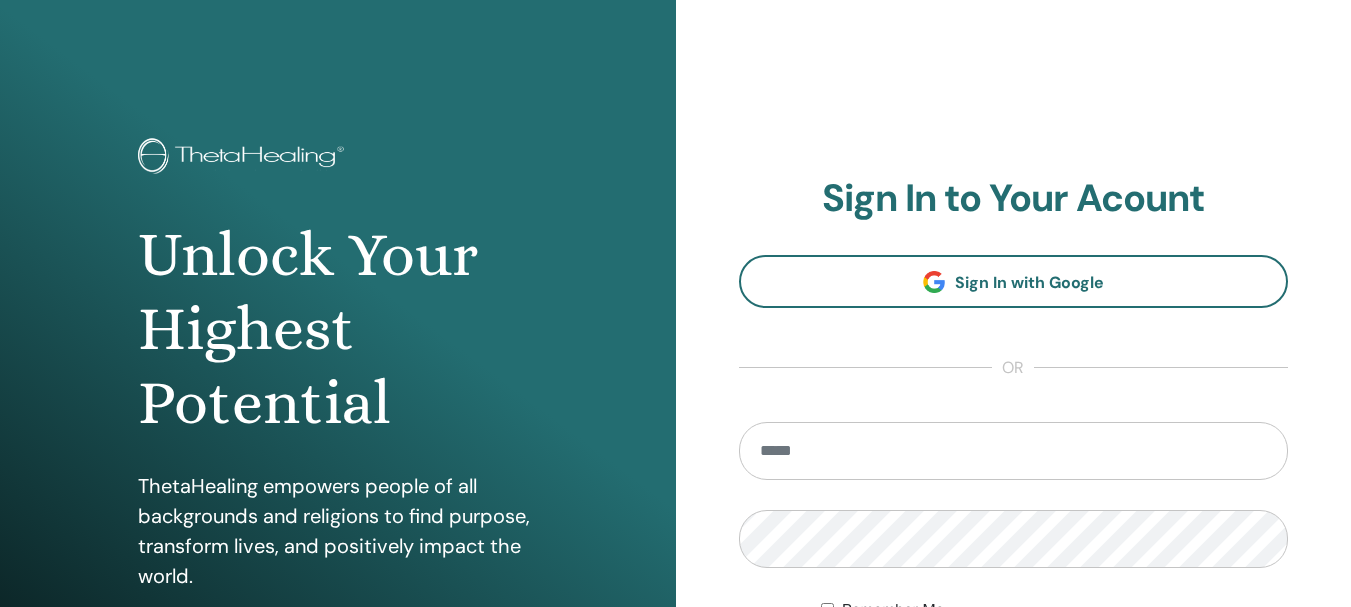 click at bounding box center [1014, 451] 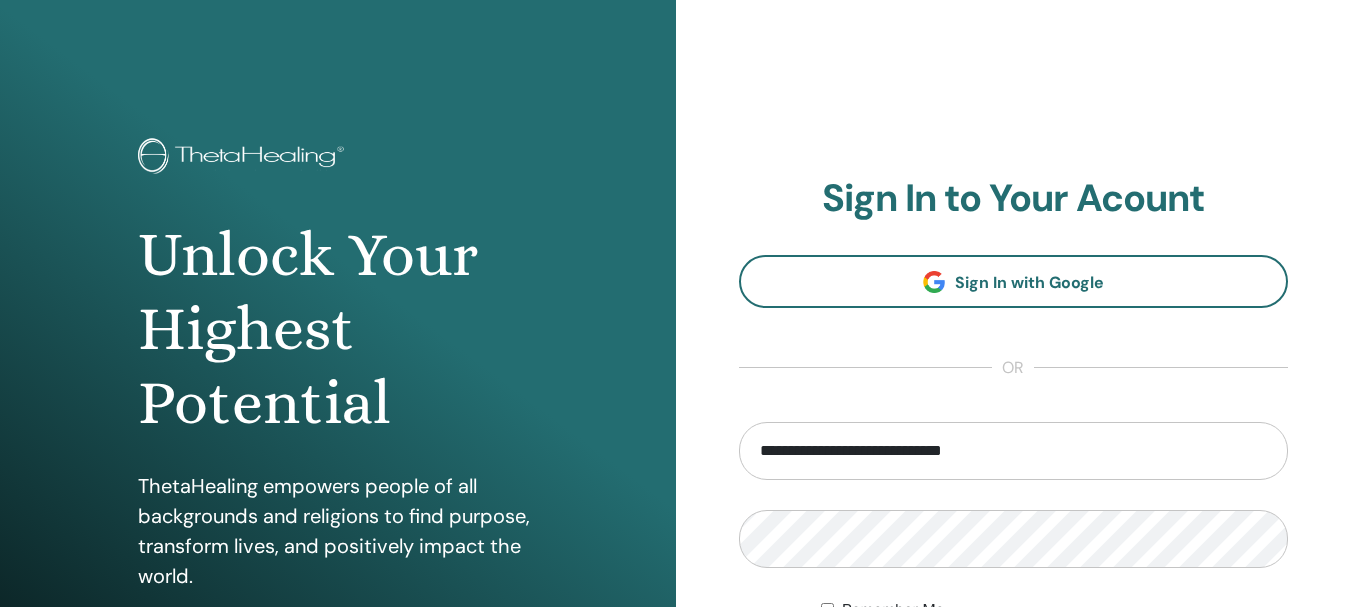 type on "**********" 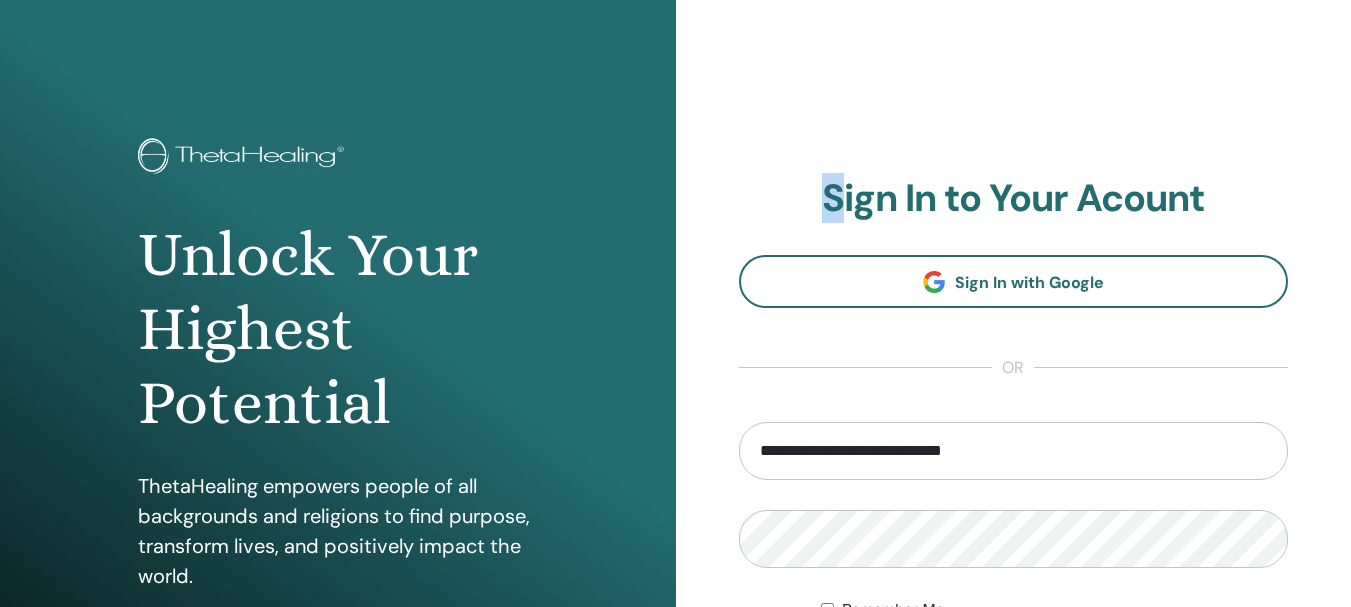 drag, startPoint x: 823, startPoint y: 194, endPoint x: 840, endPoint y: 196, distance: 17.117243 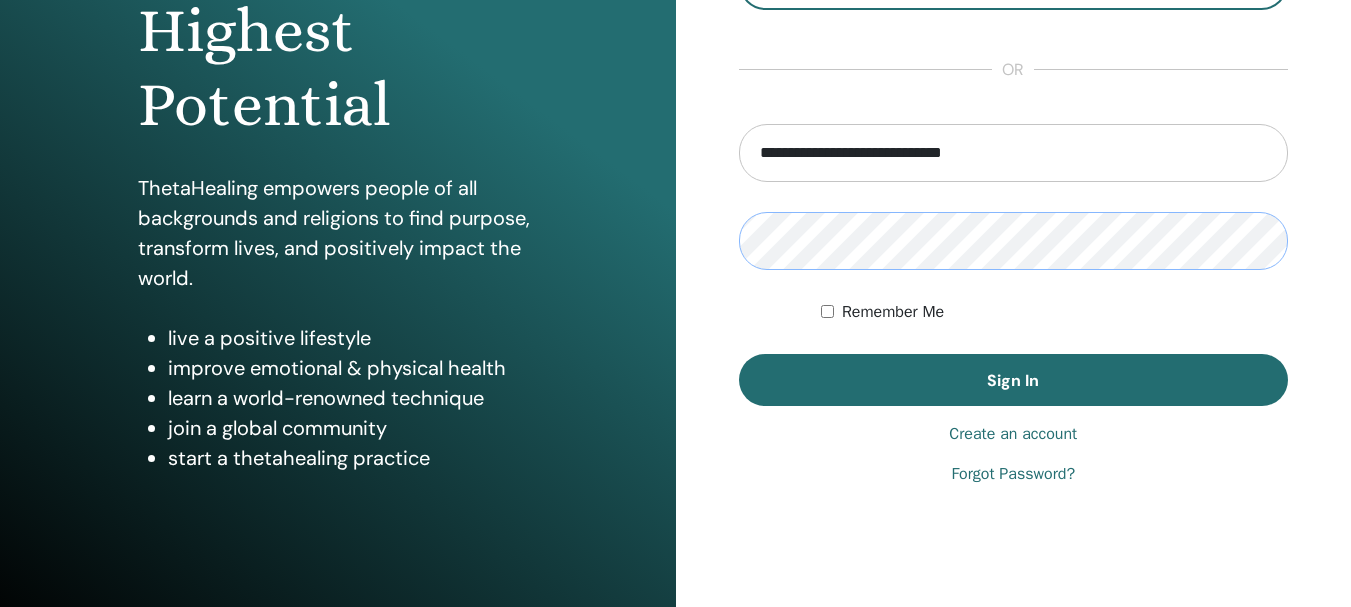 scroll, scrollTop: 300, scrollLeft: 0, axis: vertical 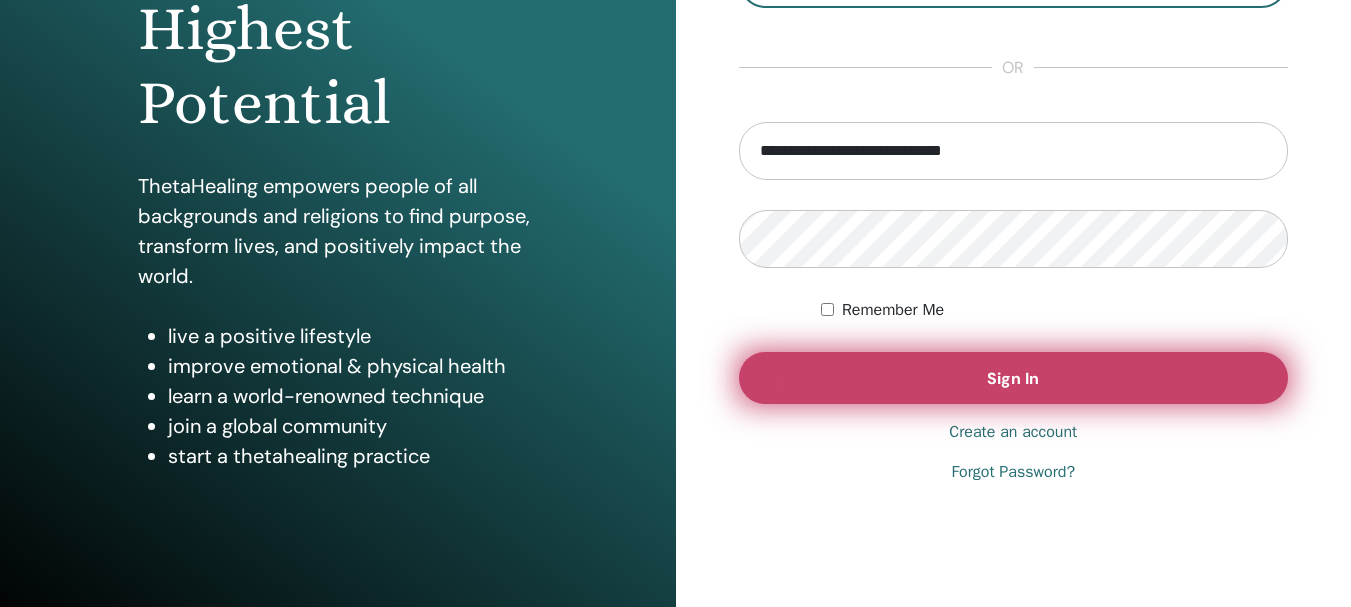 click on "Sign In" at bounding box center [1014, 378] 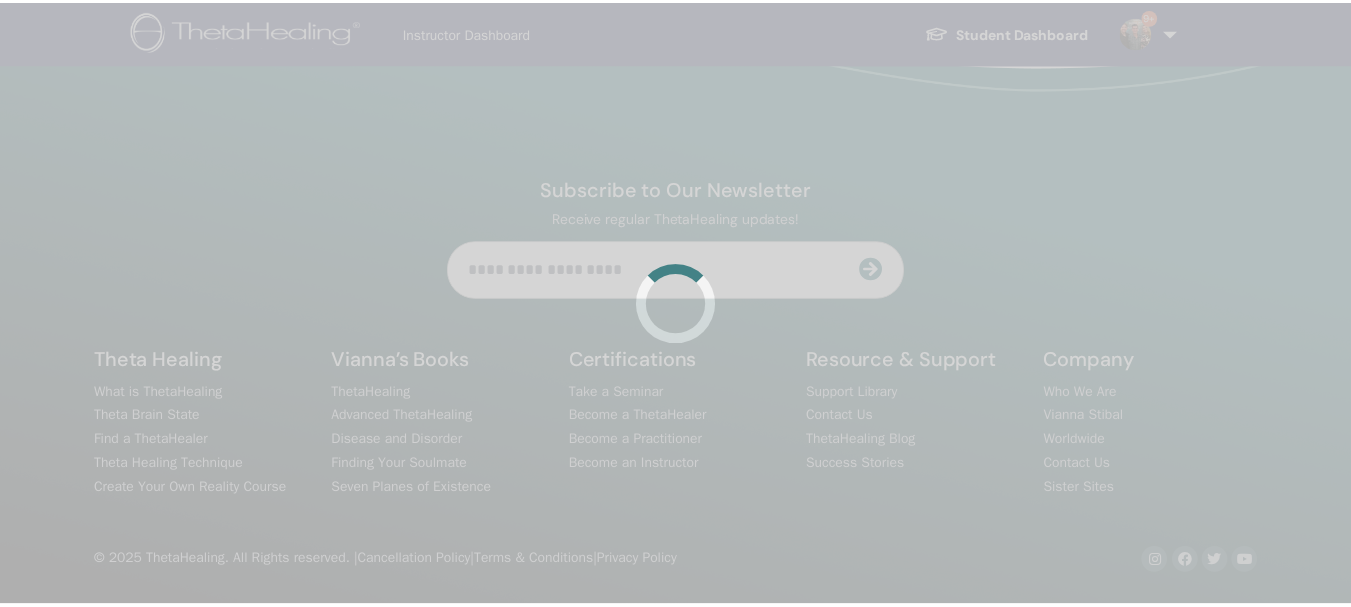 scroll, scrollTop: 0, scrollLeft: 0, axis: both 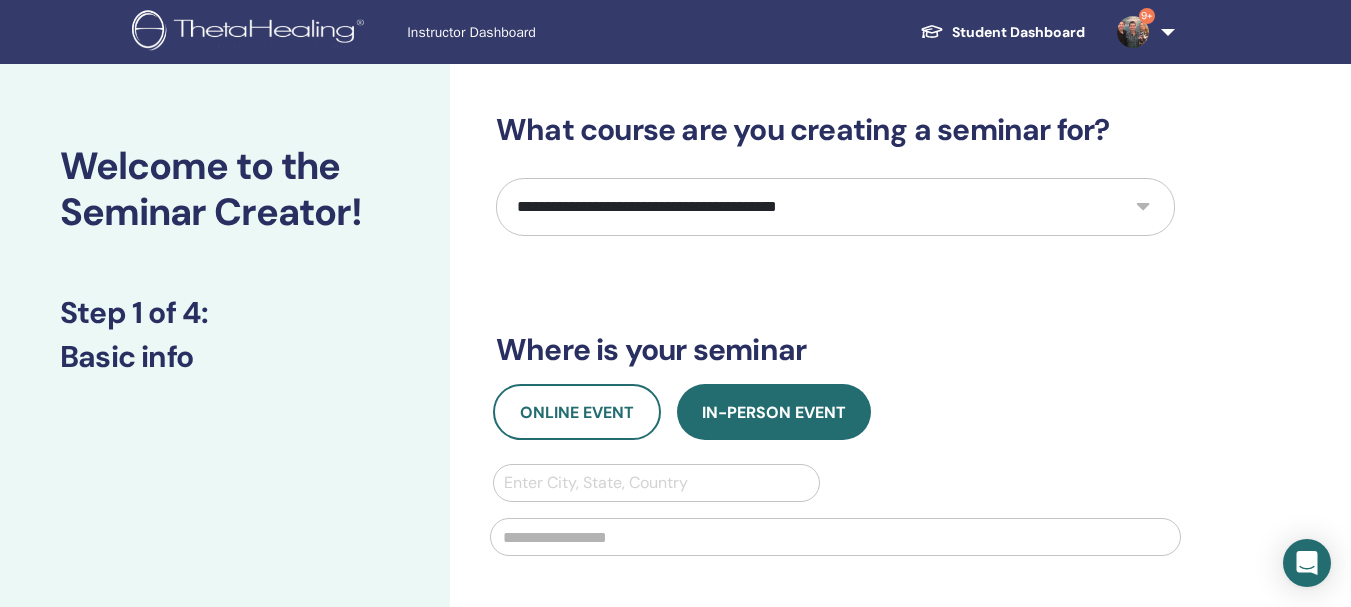 click on "**********" at bounding box center (835, 207) 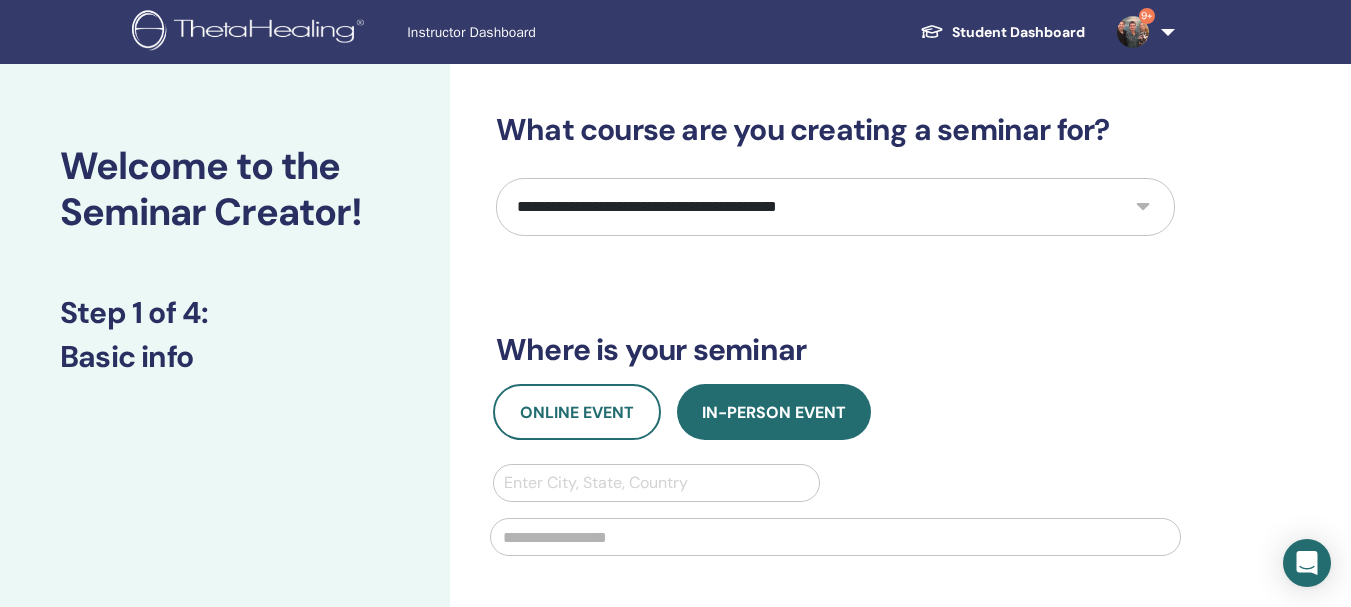 select on "**" 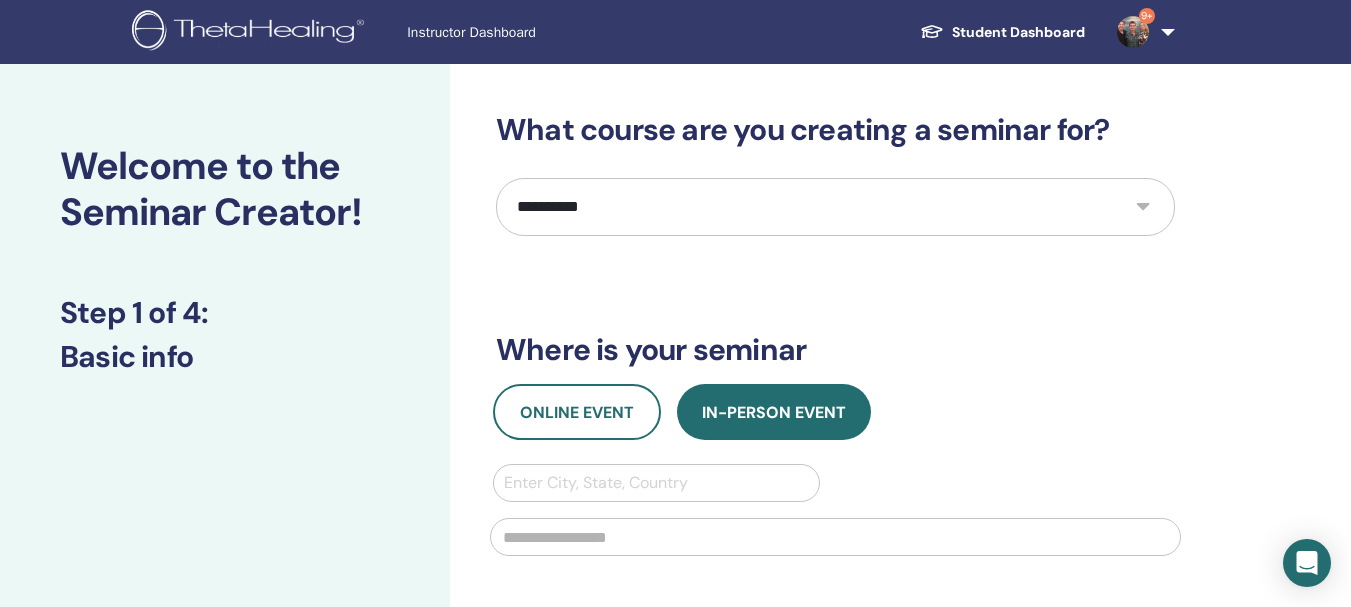 click on "**********" at bounding box center (835, 207) 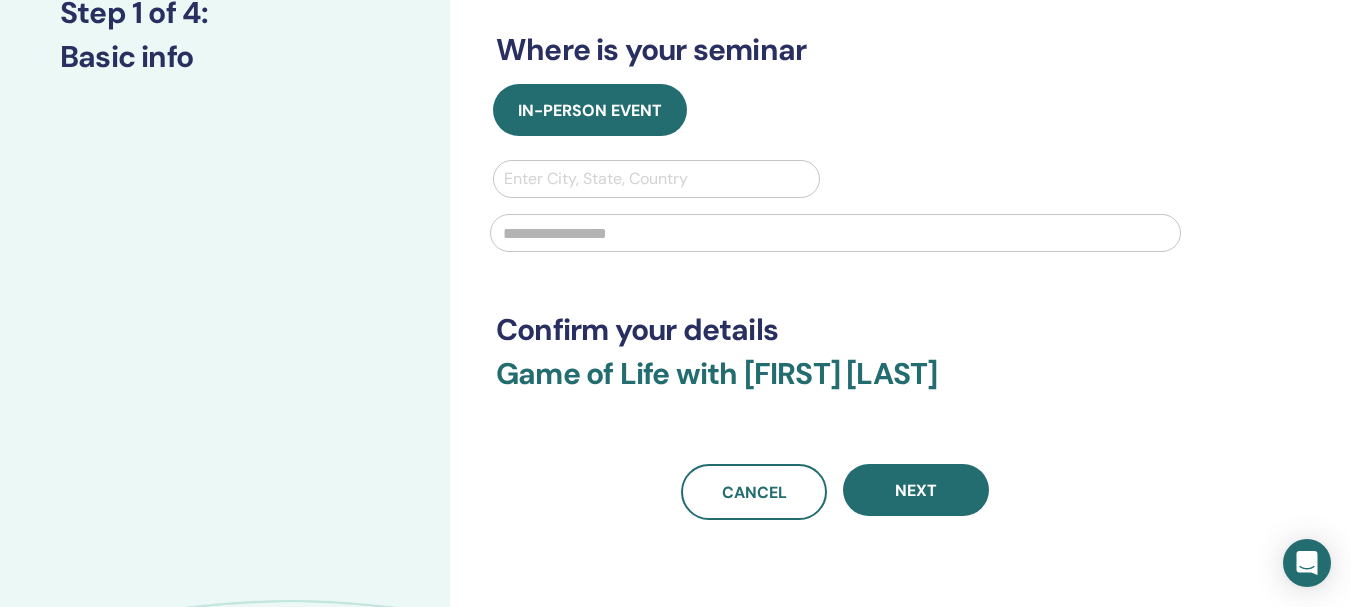 scroll, scrollTop: 0, scrollLeft: 0, axis: both 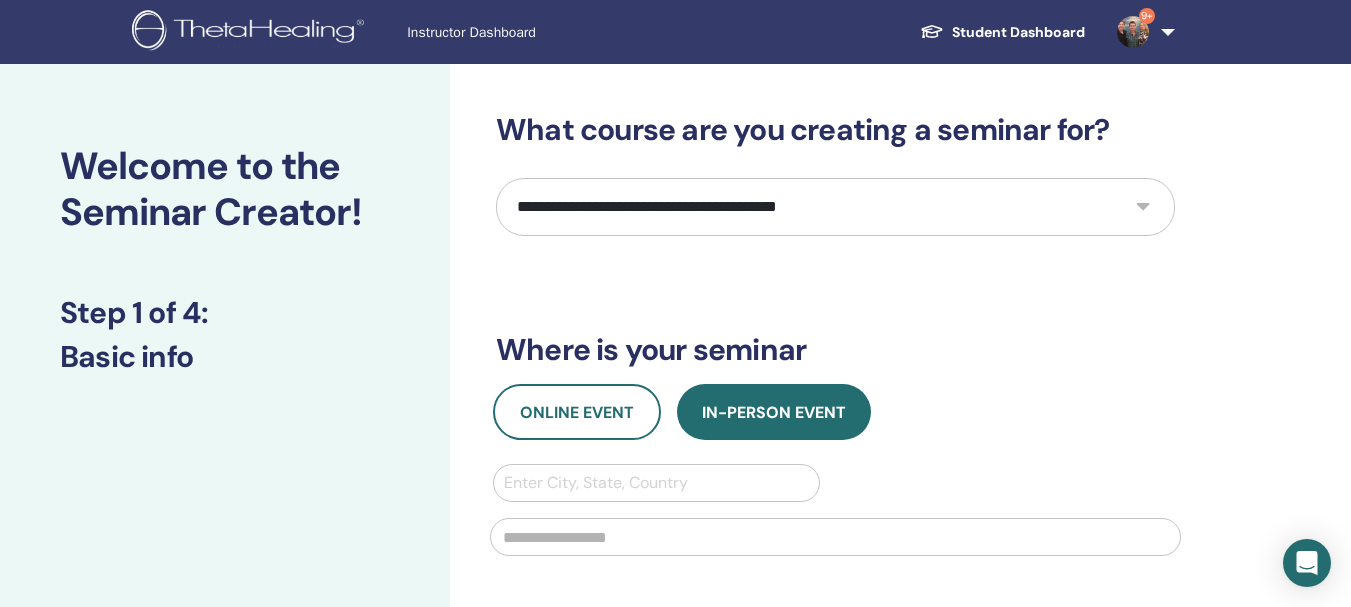 click on "**********" at bounding box center [835, 207] 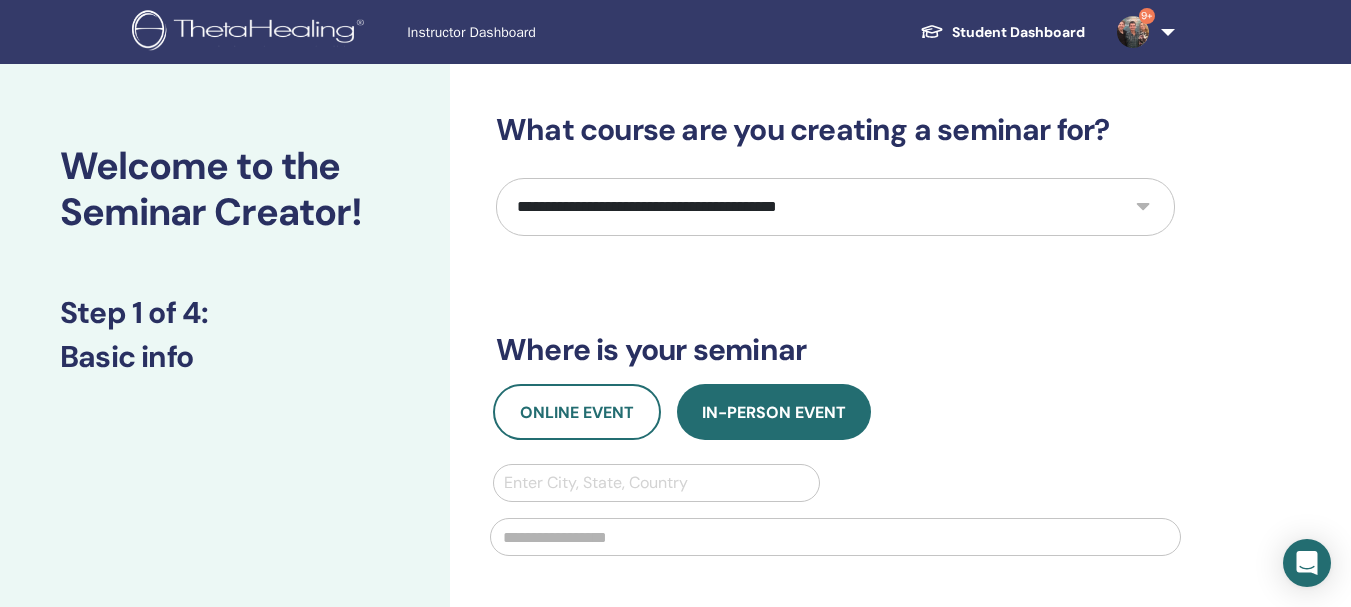 select on "**" 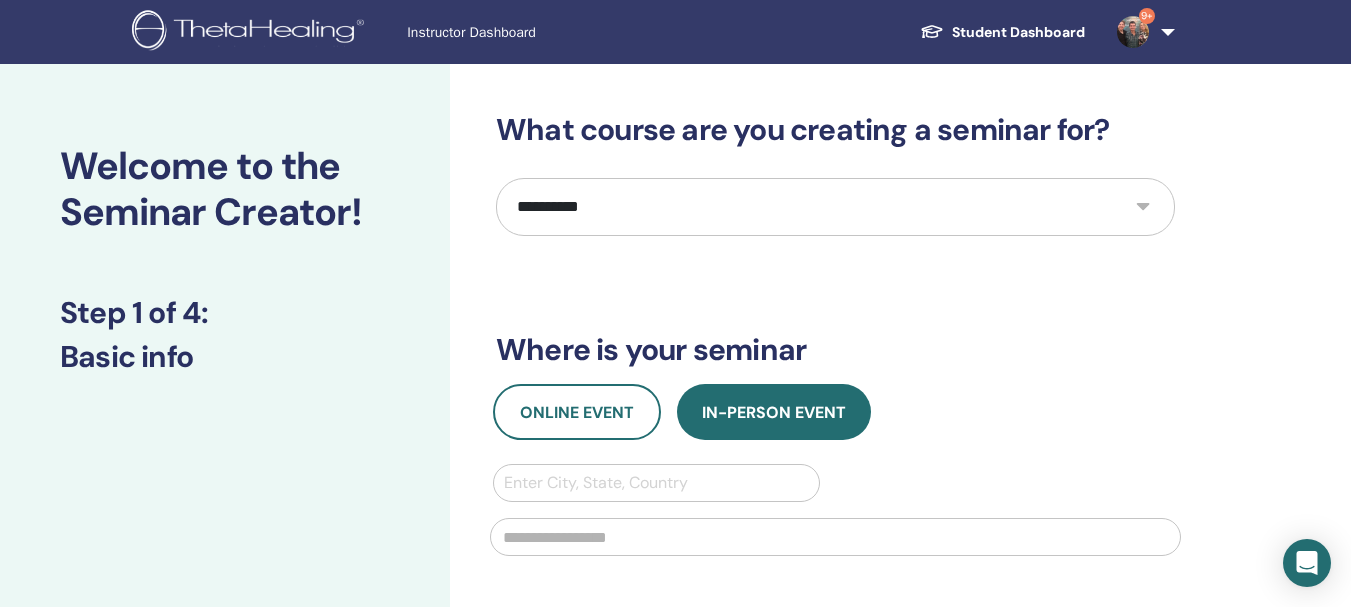 click on "**********" at bounding box center (835, 207) 